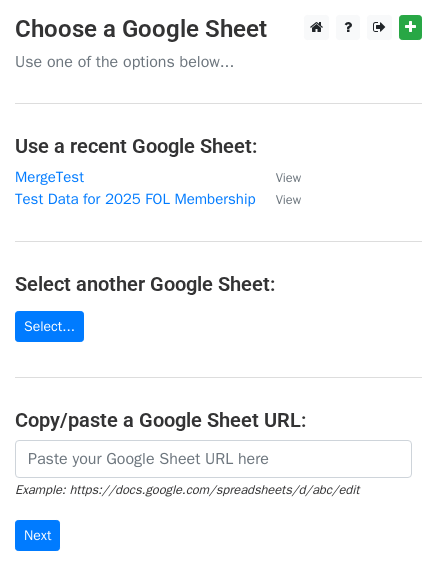 scroll, scrollTop: 0, scrollLeft: 0, axis: both 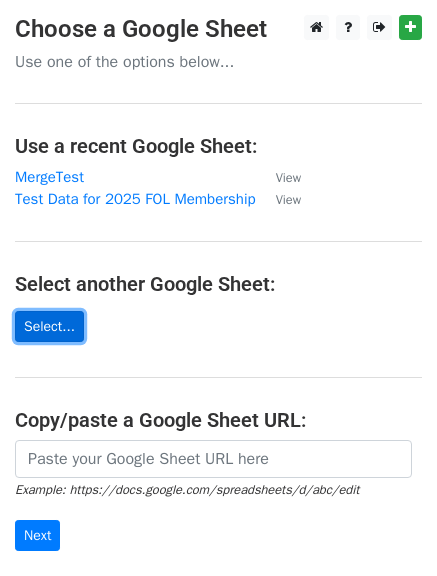 click on "Select..." at bounding box center (49, 326) 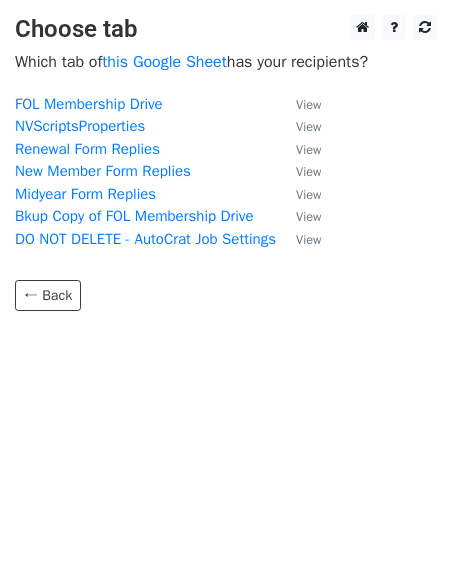 scroll, scrollTop: 0, scrollLeft: 0, axis: both 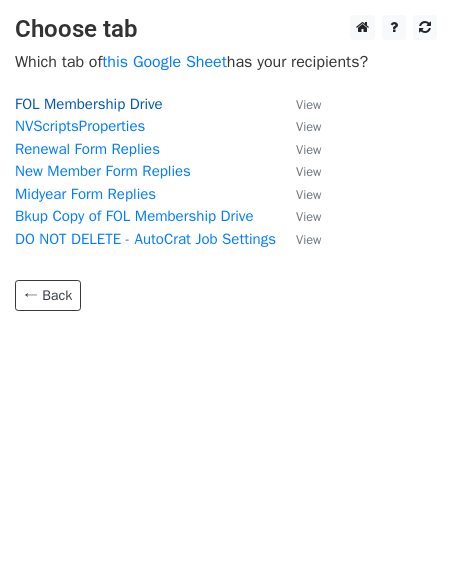 click on "FOL Membership Drive" at bounding box center (89, 104) 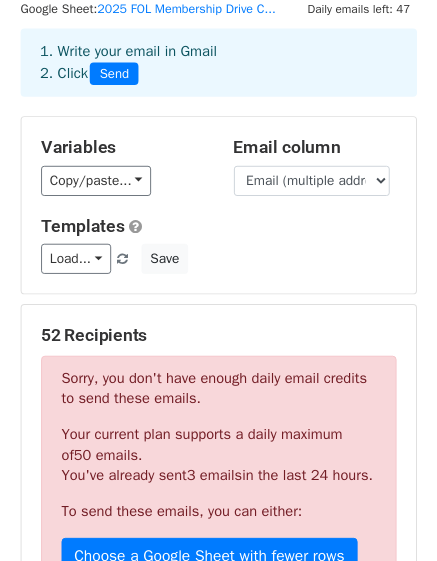 scroll, scrollTop: 100, scrollLeft: 0, axis: vertical 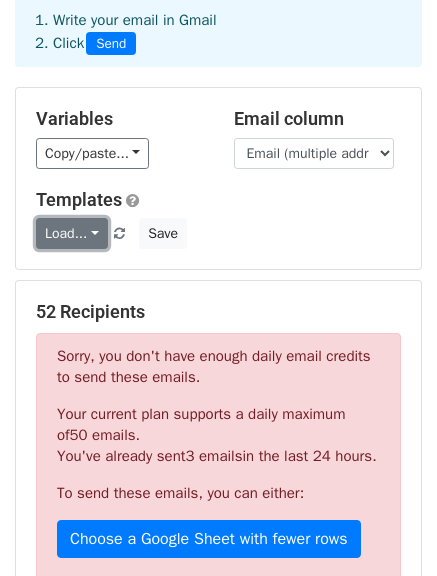 click on "Load..." at bounding box center [72, 233] 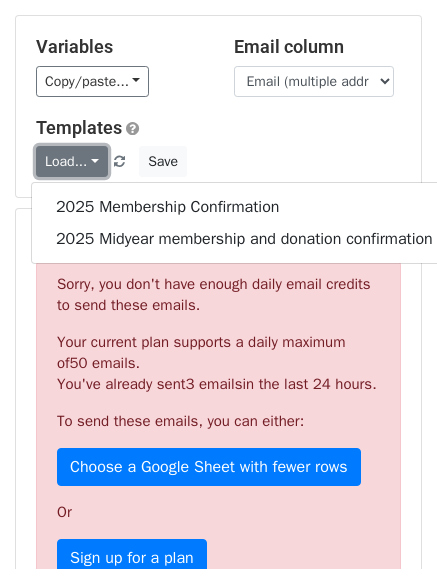 scroll, scrollTop: 300, scrollLeft: 0, axis: vertical 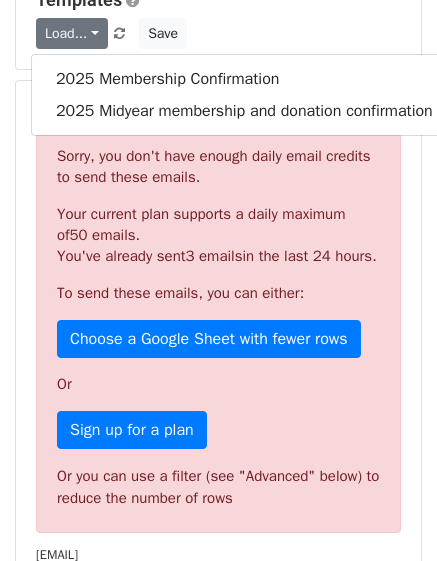 click on "Sorry, you don't have enough daily email credits to send these emails." at bounding box center [218, 167] 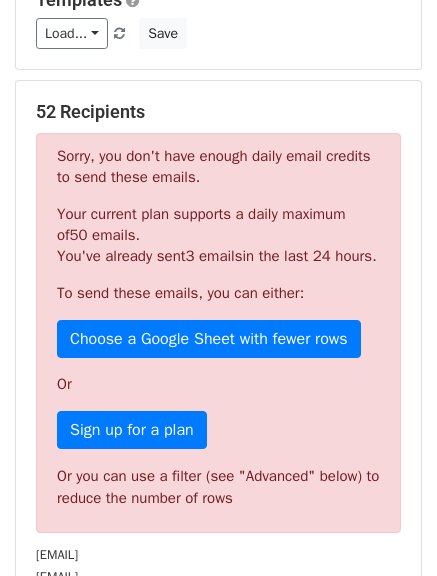 click on "52 Recipients" at bounding box center [218, 112] 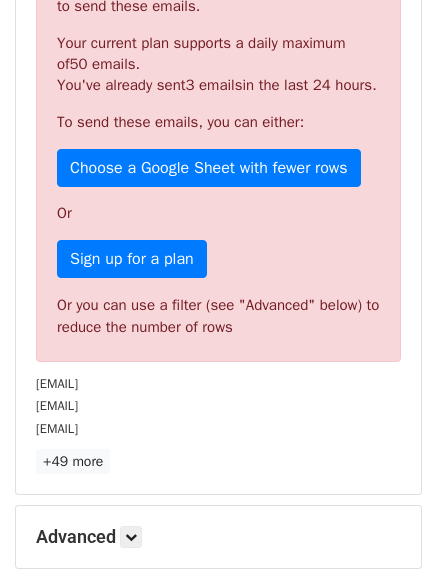 scroll, scrollTop: 600, scrollLeft: 0, axis: vertical 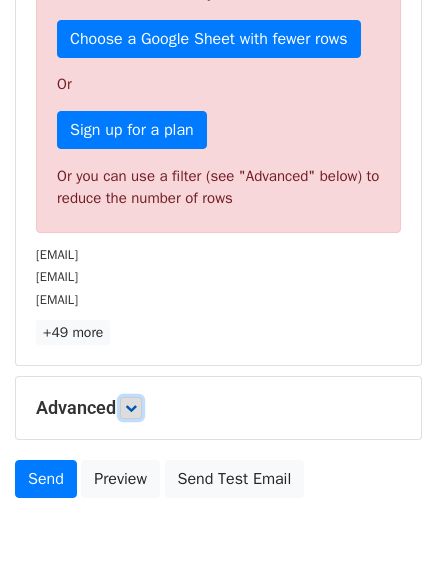 click at bounding box center [131, 408] 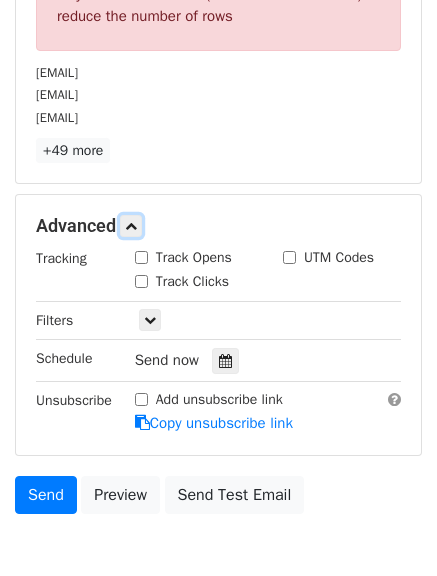 scroll, scrollTop: 800, scrollLeft: 0, axis: vertical 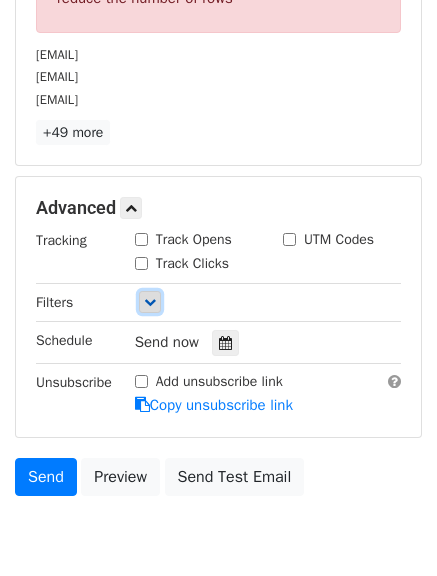 click at bounding box center (150, 302) 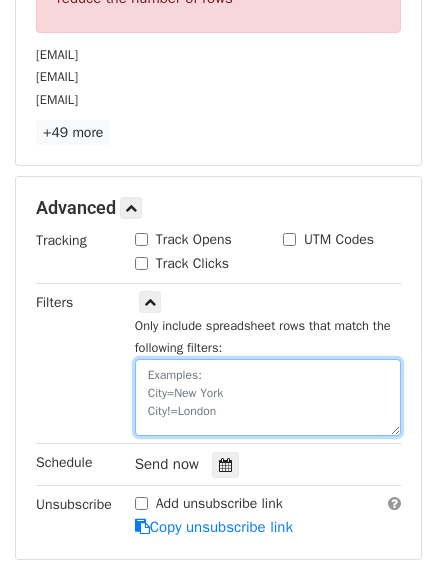 click at bounding box center (268, 397) 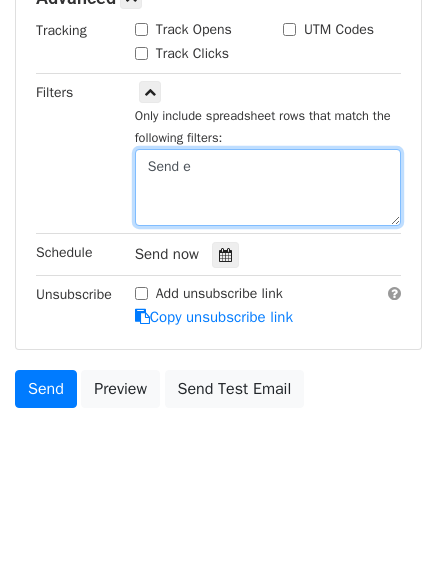 scroll, scrollTop: 800, scrollLeft: 0, axis: vertical 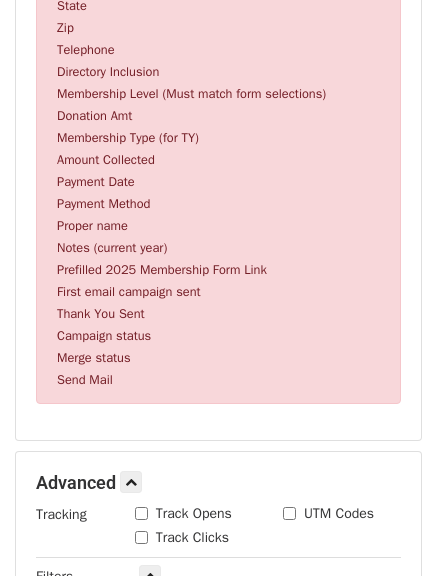 type on "Send e" 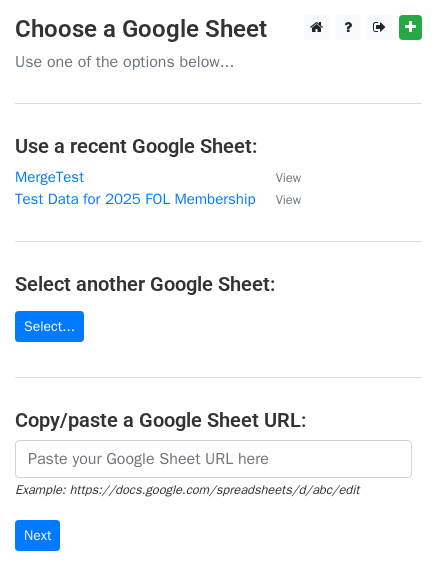 scroll, scrollTop: 0, scrollLeft: 0, axis: both 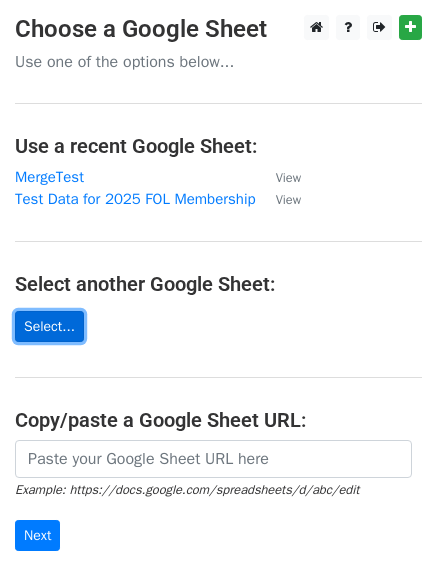 click on "Select..." at bounding box center [49, 326] 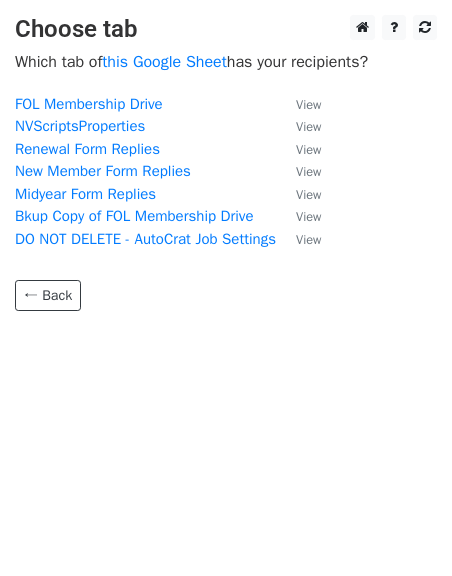 scroll, scrollTop: 0, scrollLeft: 0, axis: both 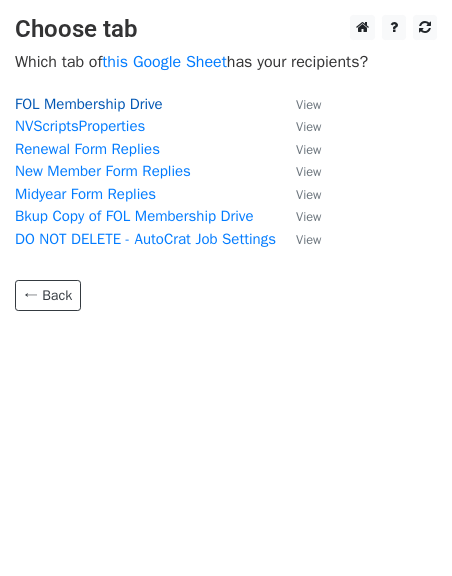 click on "FOL Membership Drive" at bounding box center (89, 104) 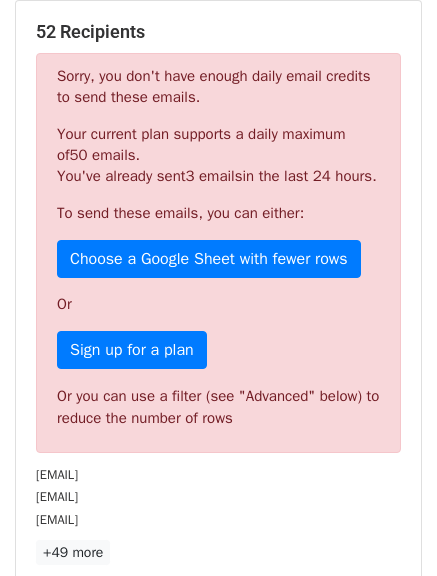 scroll, scrollTop: 692, scrollLeft: 0, axis: vertical 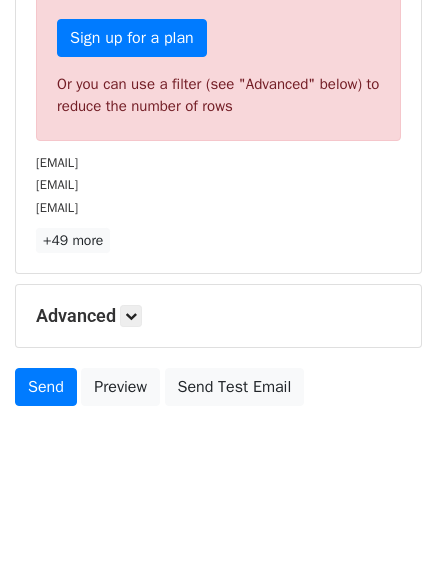 click on "bartellfamilynj@gmail.com" at bounding box center (218, 184) 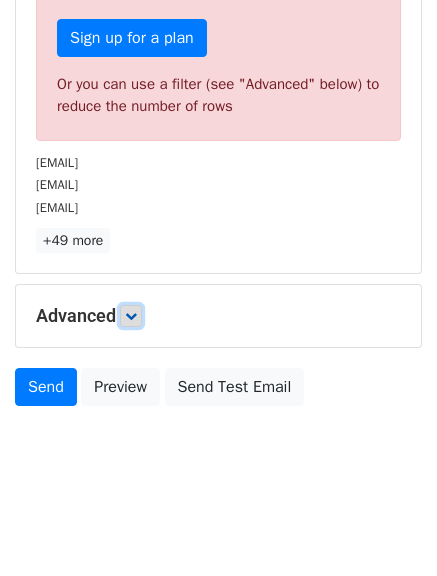 click at bounding box center (131, 316) 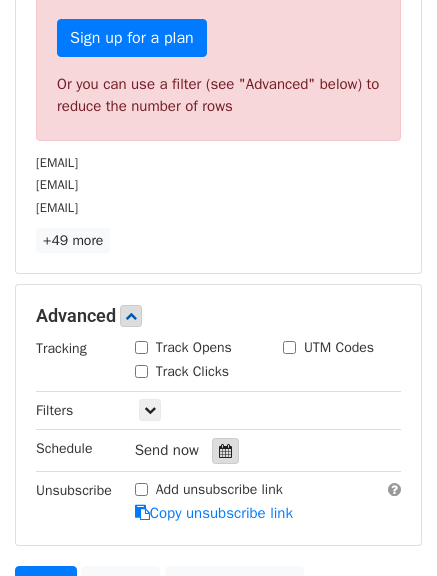 click at bounding box center (225, 451) 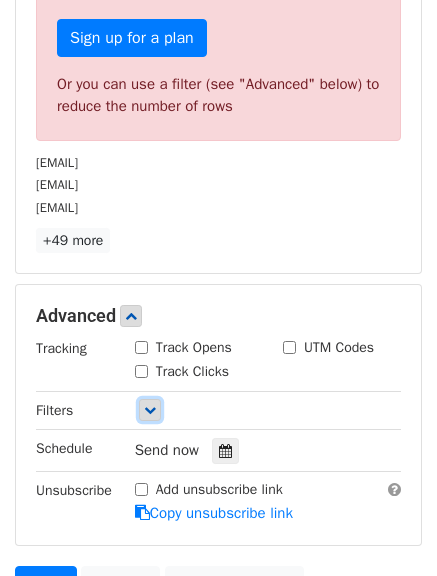 click at bounding box center [150, 410] 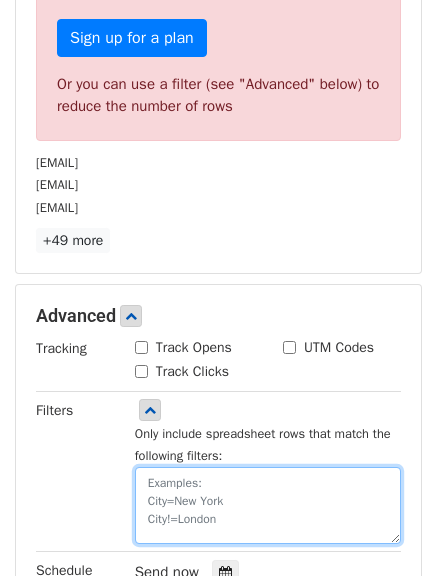 click at bounding box center (268, 505) 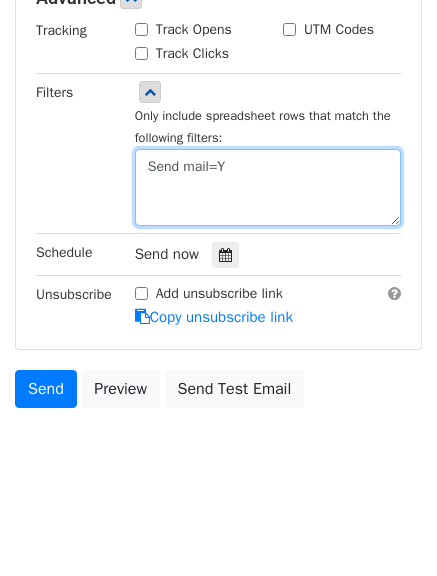 scroll, scrollTop: 957, scrollLeft: 0, axis: vertical 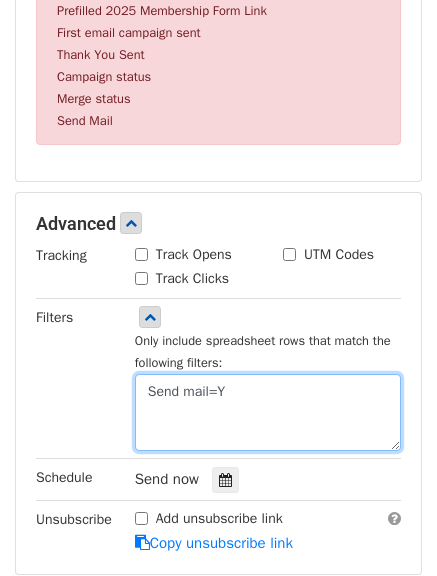 click on "Send mail=Y" at bounding box center [268, 412] 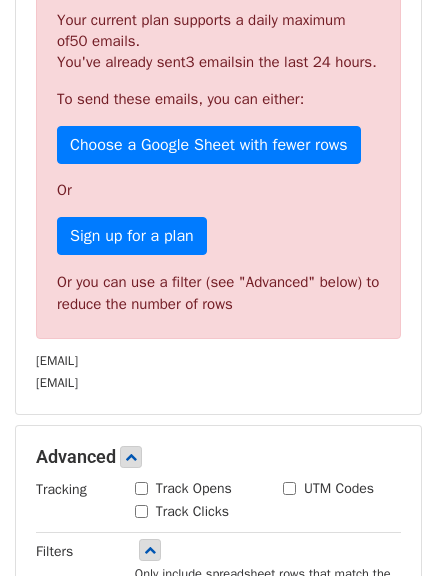 scroll, scrollTop: 618, scrollLeft: 0, axis: vertical 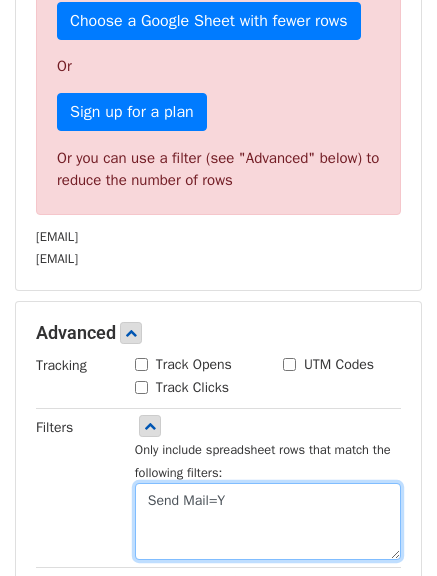 click on "Send Mail=Y" at bounding box center (268, 521) 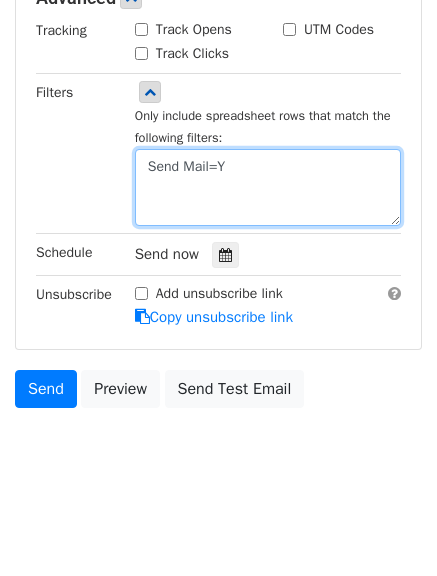 scroll, scrollTop: 540, scrollLeft: 0, axis: vertical 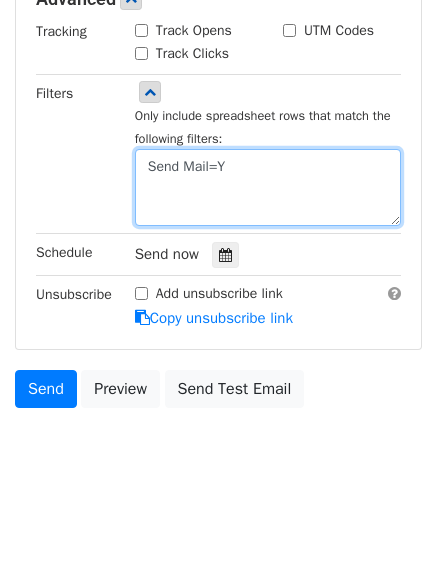 click on "Send Mail=Y" at bounding box center (268, 187) 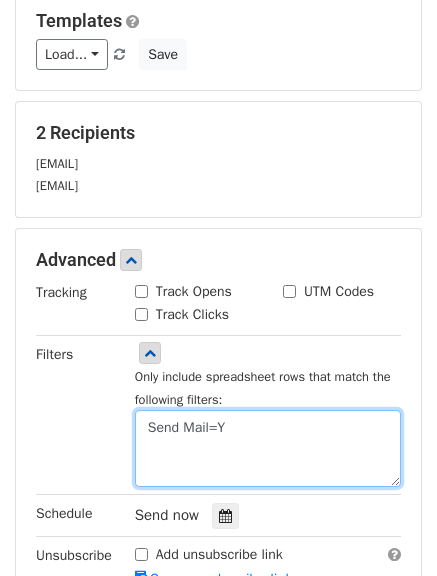 scroll, scrollTop: 500, scrollLeft: 0, axis: vertical 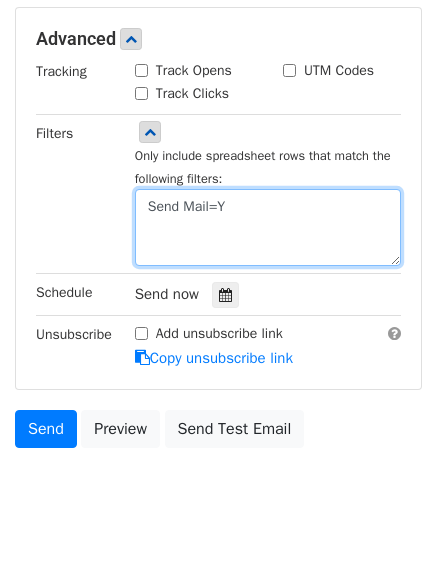 type on "Send Mail=Y" 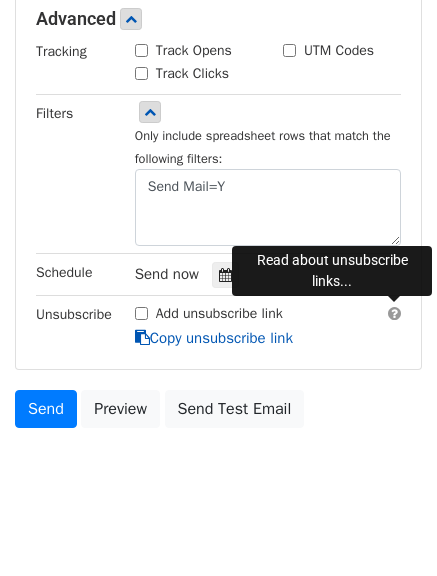 scroll, scrollTop: 540, scrollLeft: 0, axis: vertical 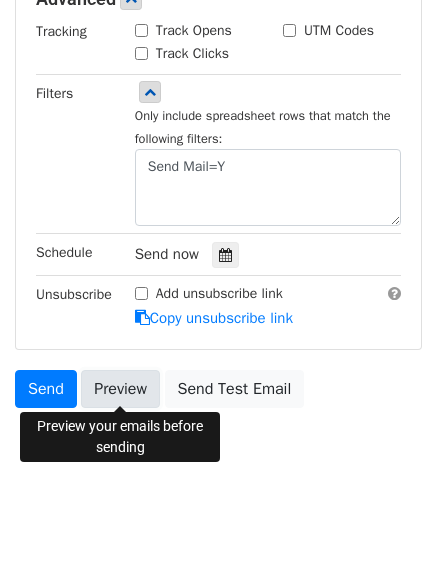 click on "Preview" at bounding box center (120, 389) 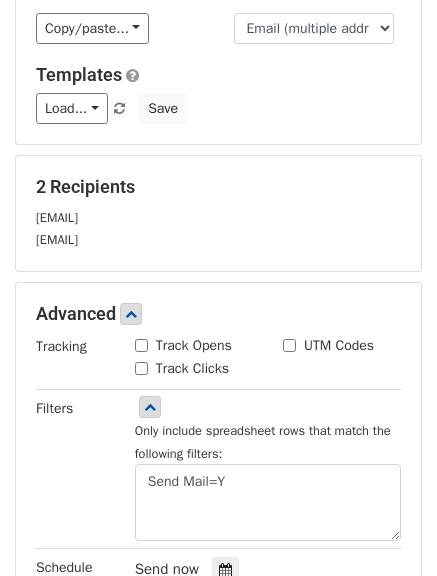 scroll, scrollTop: 140, scrollLeft: 0, axis: vertical 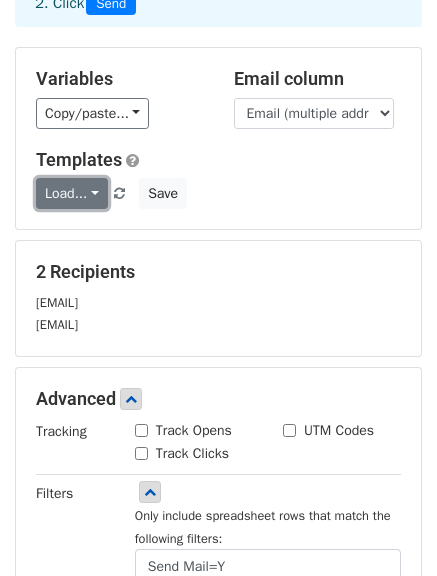 click on "Load..." at bounding box center [72, 193] 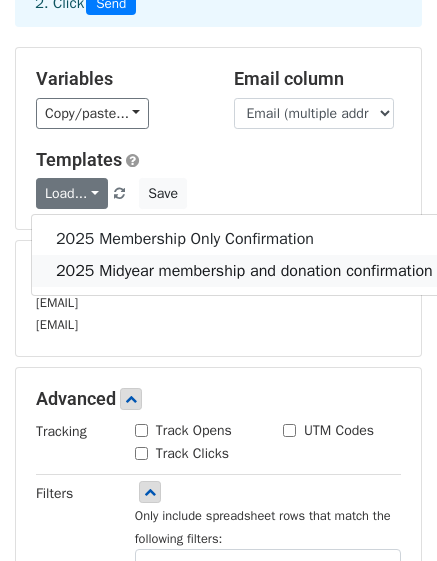 click on "2025 Midyear membership and donation confirmation" at bounding box center (244, 271) 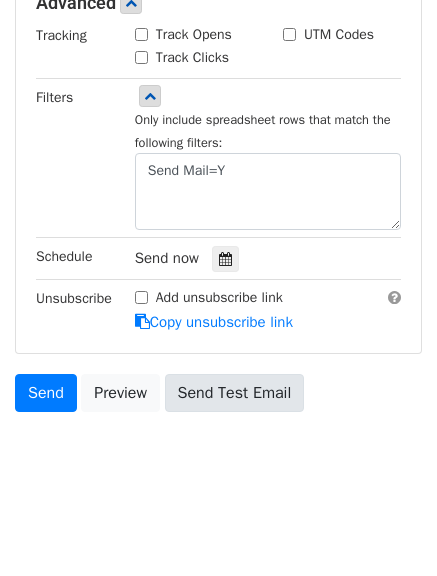 scroll, scrollTop: 540, scrollLeft: 0, axis: vertical 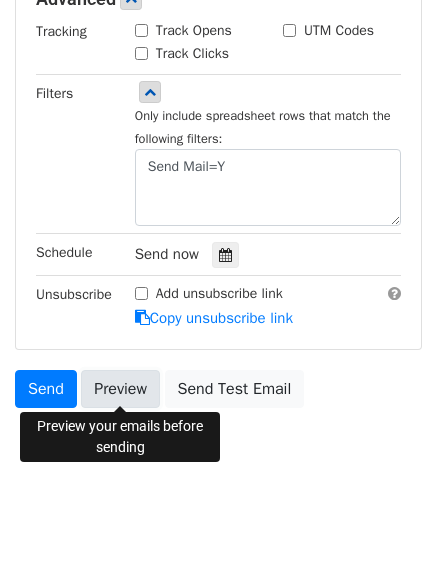click on "Preview" at bounding box center (120, 389) 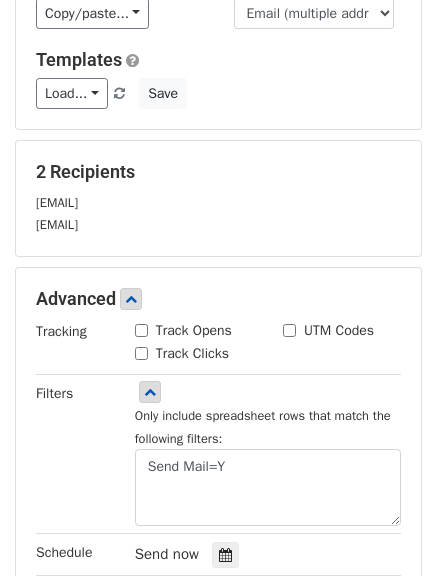 scroll, scrollTop: 540, scrollLeft: 0, axis: vertical 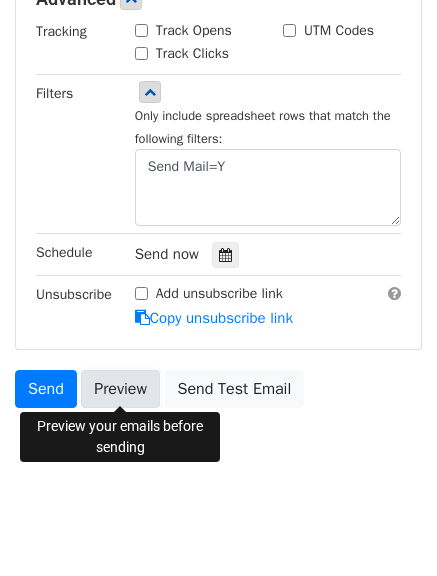 click on "Preview" at bounding box center [120, 389] 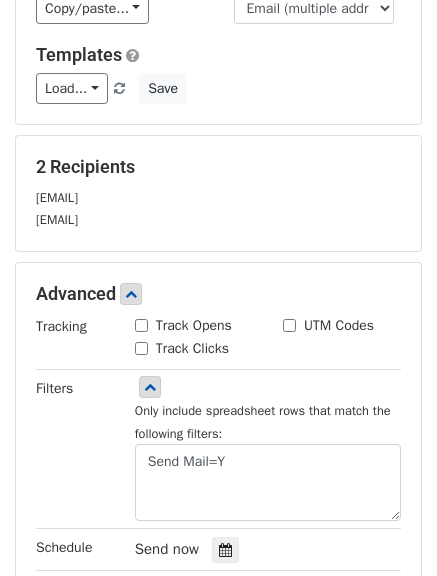 scroll, scrollTop: 40, scrollLeft: 0, axis: vertical 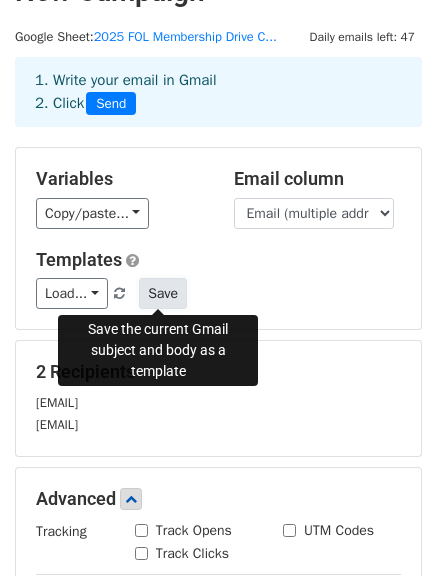 click on "Save" at bounding box center [163, 293] 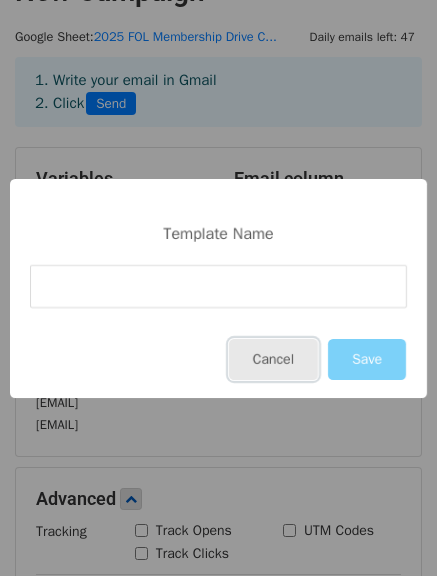 click on "Cancel" at bounding box center [273, 359] 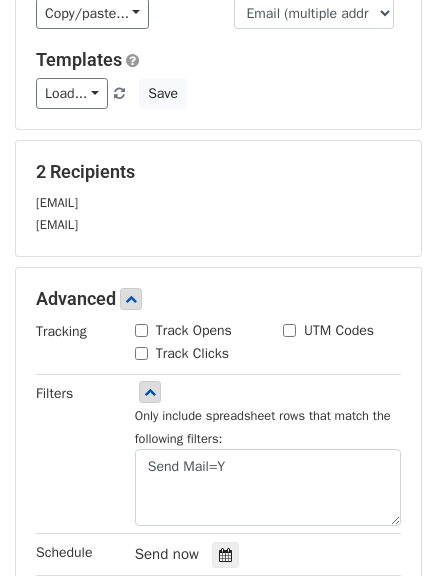 scroll, scrollTop: 540, scrollLeft: 0, axis: vertical 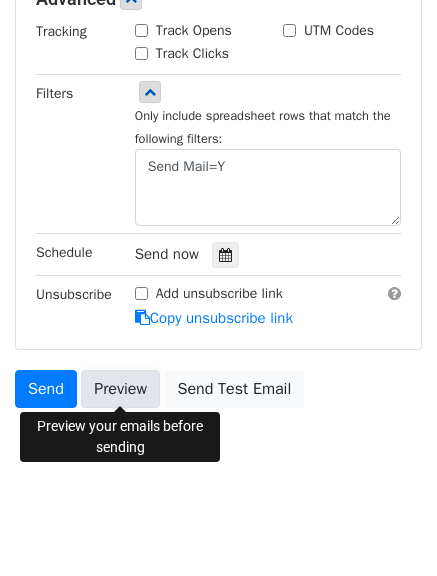 click on "Preview" at bounding box center (120, 389) 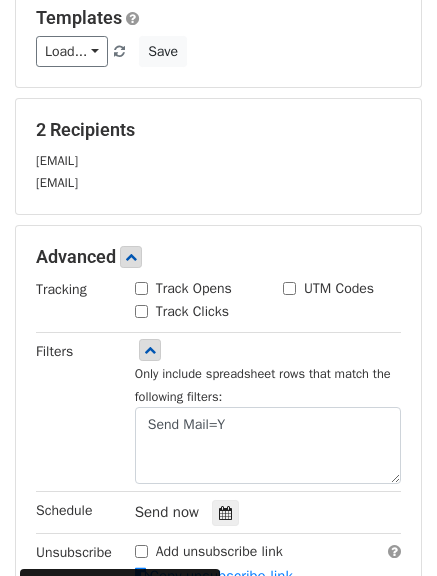 scroll, scrollTop: 140, scrollLeft: 0, axis: vertical 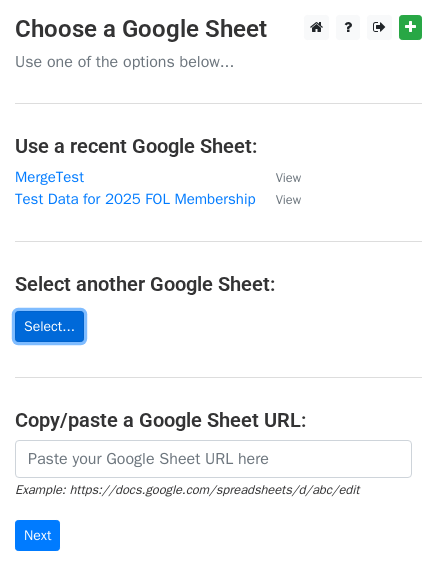 click on "Select..." at bounding box center [49, 326] 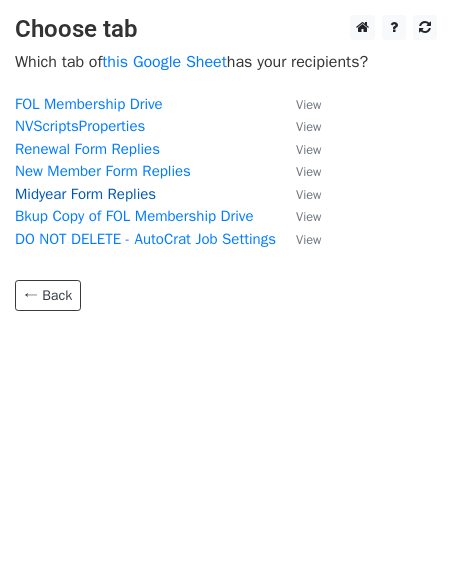 scroll, scrollTop: 0, scrollLeft: 0, axis: both 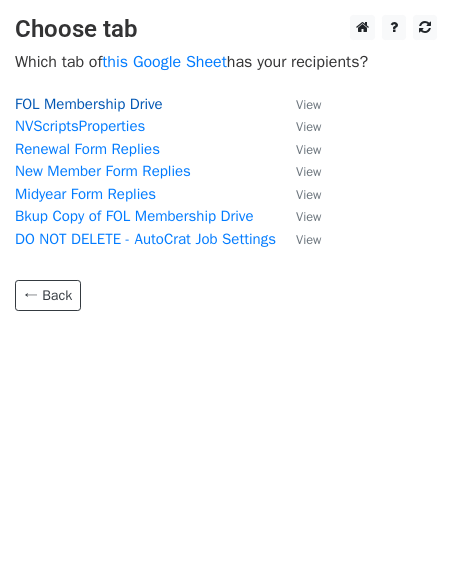 click on "FOL Membership Drive" at bounding box center [89, 104] 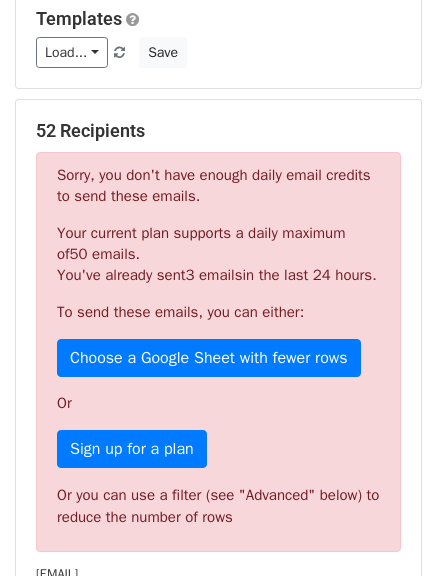 scroll, scrollTop: 200, scrollLeft: 0, axis: vertical 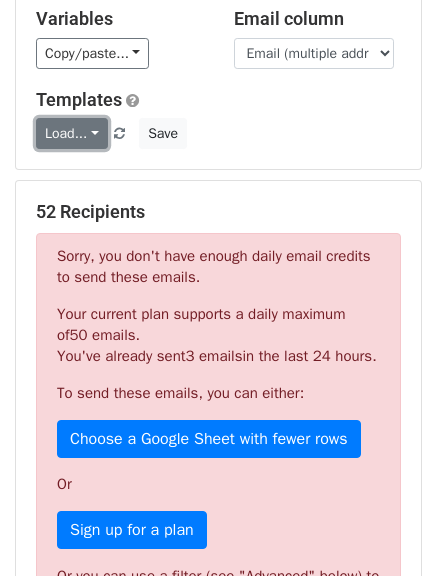click on "Load..." at bounding box center [72, 133] 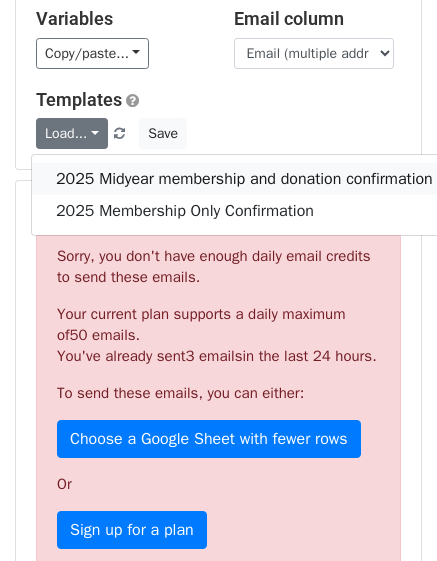 click on "2025 Midyear membership and donation confirmation" at bounding box center [244, 179] 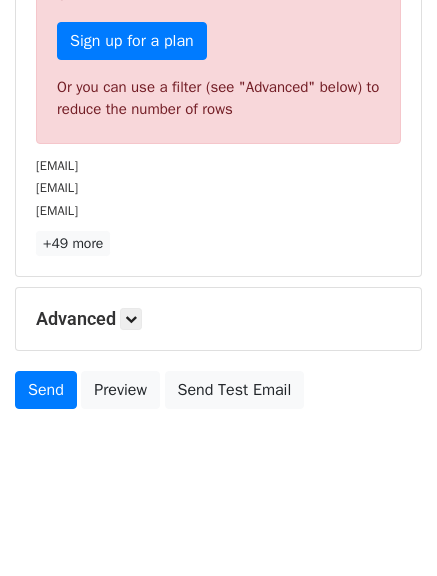 scroll, scrollTop: 692, scrollLeft: 0, axis: vertical 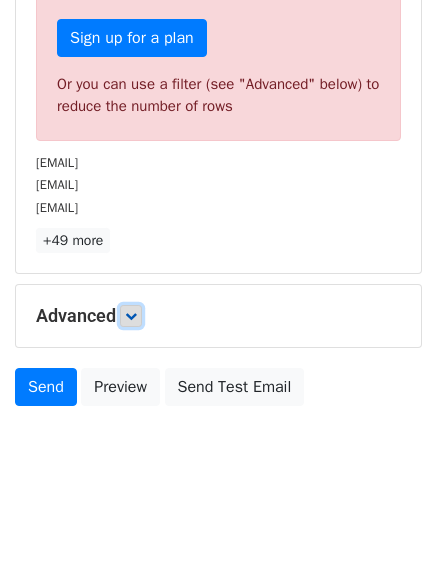 click at bounding box center (131, 316) 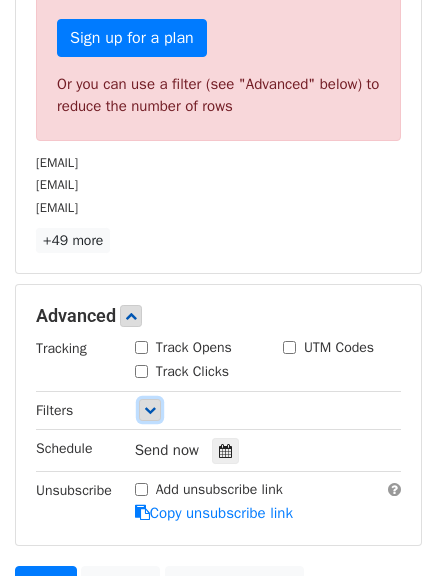 click at bounding box center [150, 410] 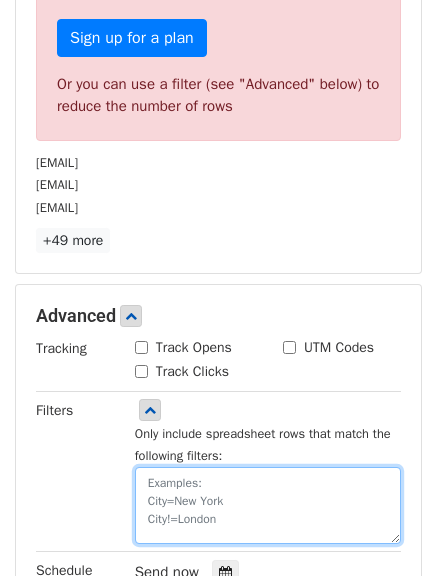 click at bounding box center [268, 505] 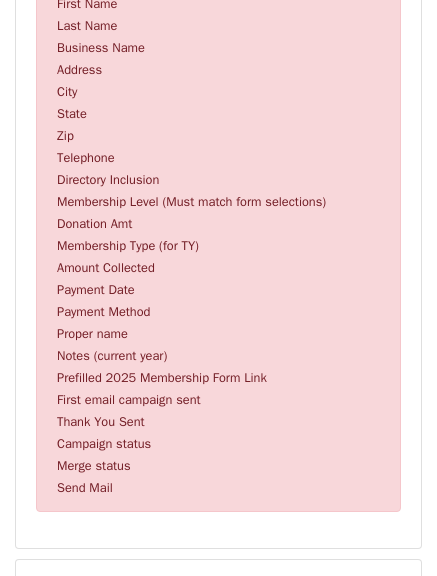 scroll, scrollTop: 518, scrollLeft: 0, axis: vertical 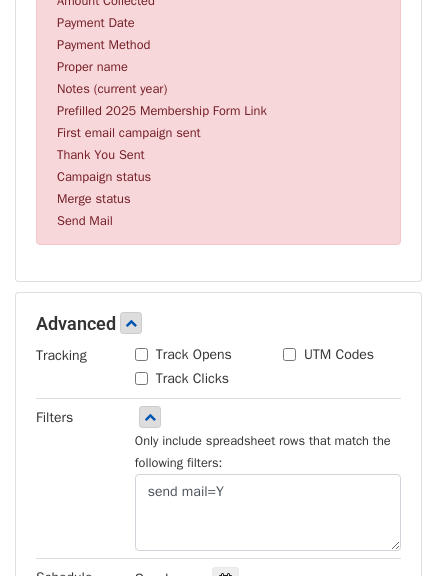 click on "Invalid filter
Sorry, the filter you've used isn't valid.
Each filter must have a column name and a value, like this:
City=New York
City!=London
Available  column names :
Email (multiple addresses must be separated by a comma)
First Name
Last Name
Business Name
Address
City
State
Zip
Telephone
Directory Inclusion
Membership Level (Must match form selections)
Donation Amt
Membership Type (for TY)
Amount Collected
Payment Date
Payment Method
Proper name
Notes (current year)
Prefilled 2025 Membership Form Link
First email campaign sent
Thank You Sent
Campaign status
Merge status
Send Mail" at bounding box center [218, -157] 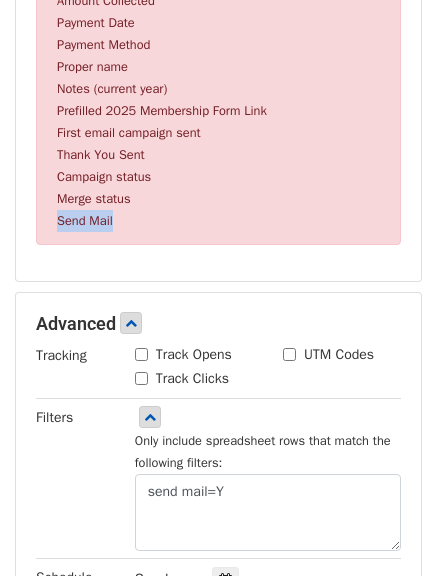 drag, startPoint x: 118, startPoint y: 194, endPoint x: 41, endPoint y: 203, distance: 77.52419 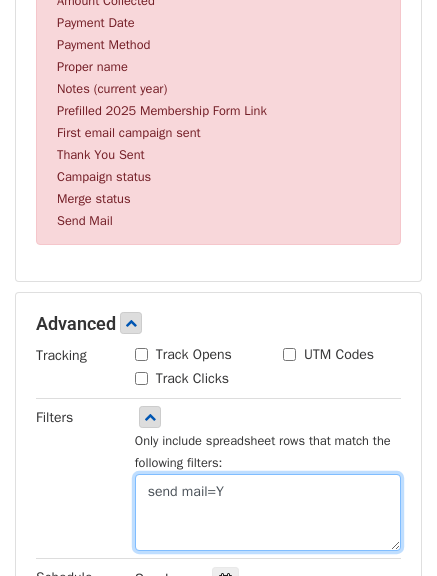 drag, startPoint x: 210, startPoint y: 468, endPoint x: 54, endPoint y: 491, distance: 157.6864 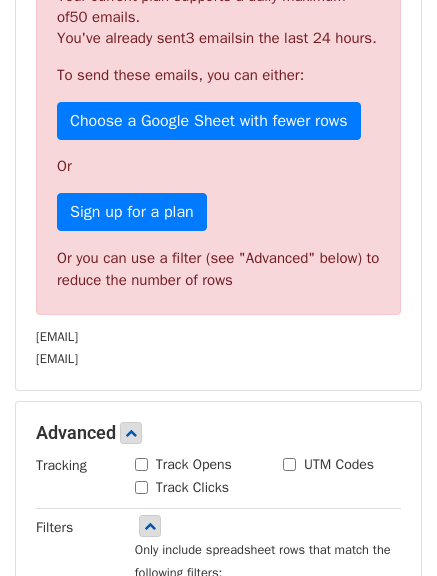scroll, scrollTop: 952, scrollLeft: 0, axis: vertical 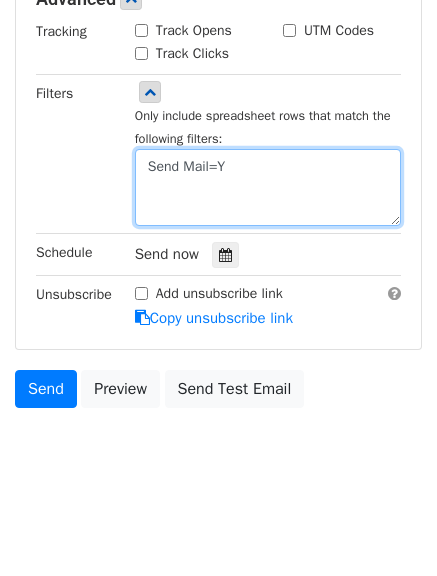 click on "Send Mail=Y" at bounding box center [268, 187] 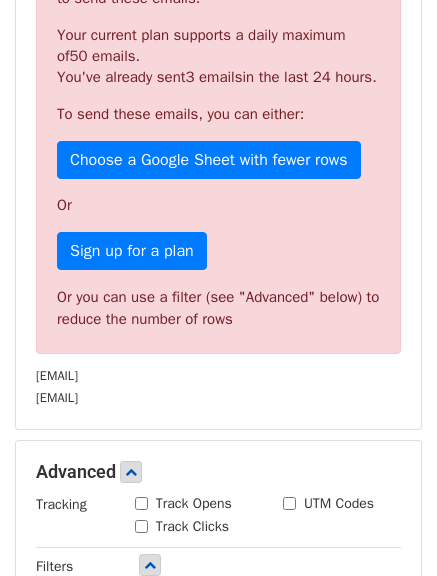 scroll, scrollTop: 552, scrollLeft: 0, axis: vertical 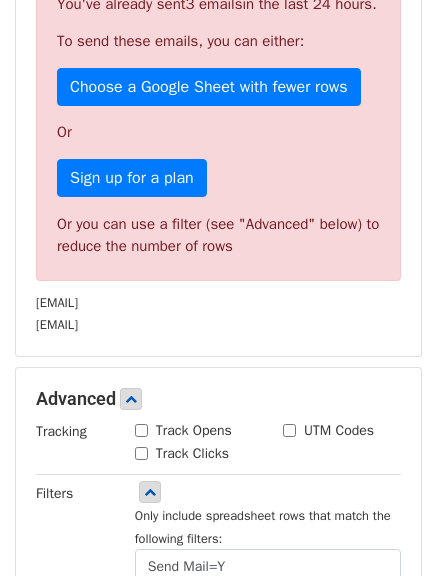 click on "[EMAIL]" at bounding box center (218, 324) 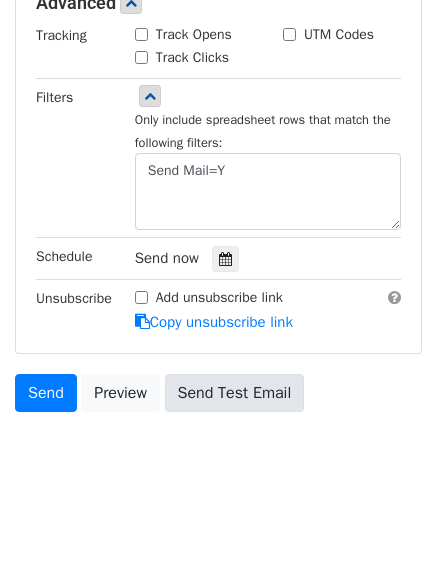 scroll, scrollTop: 952, scrollLeft: 0, axis: vertical 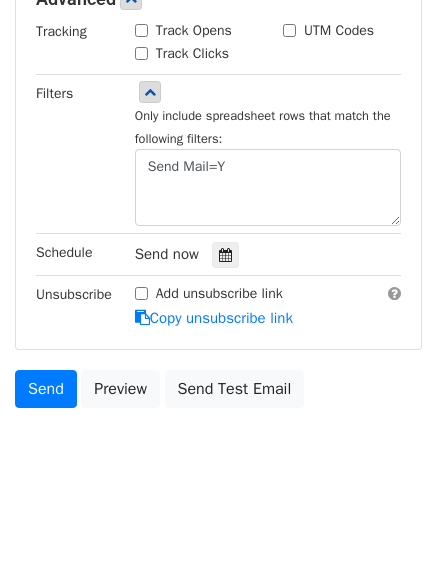 click on "Filters" at bounding box center (70, 154) 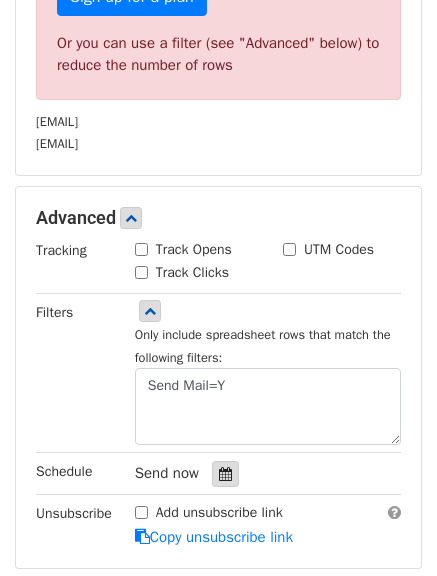 scroll, scrollTop: 952, scrollLeft: 0, axis: vertical 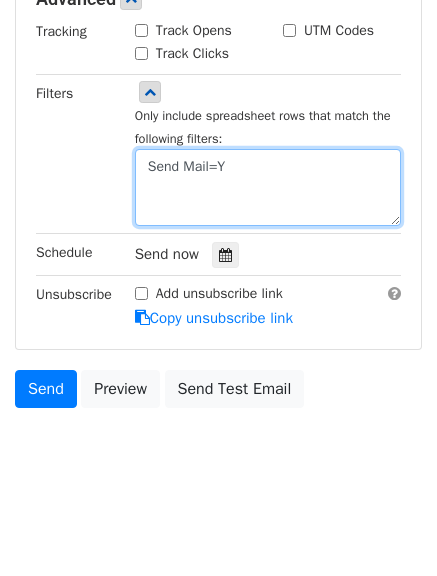 click on "Send Mail=Y" at bounding box center (268, 187) 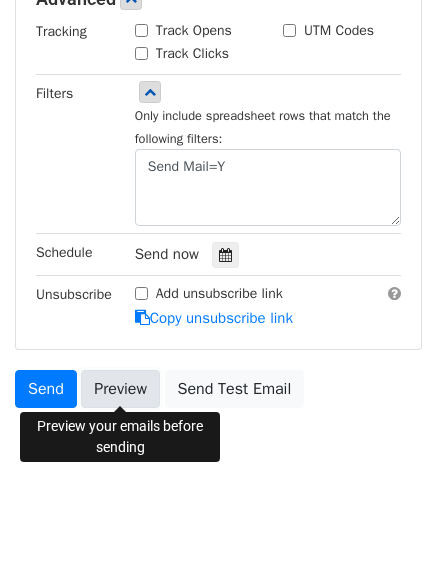 click on "Preview" at bounding box center (120, 389) 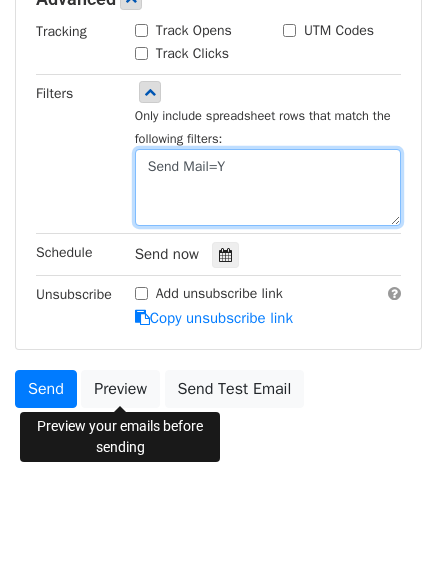 click on "Send Mail=Y" at bounding box center [268, 187] 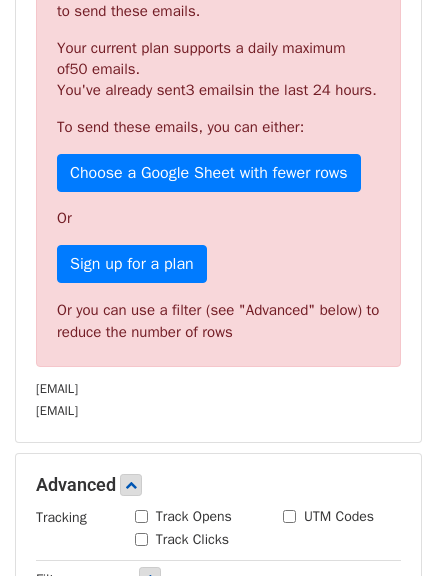 scroll, scrollTop: 552, scrollLeft: 0, axis: vertical 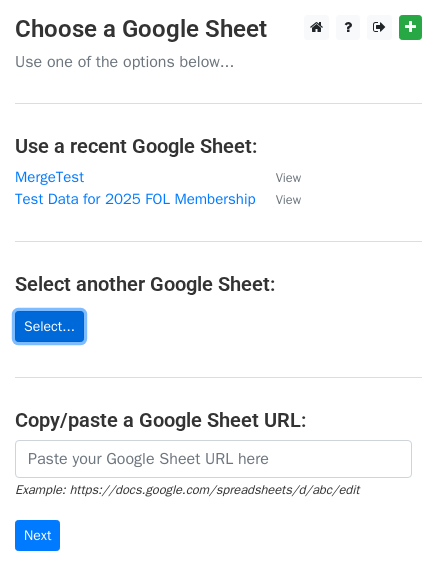 click on "Select..." at bounding box center [49, 326] 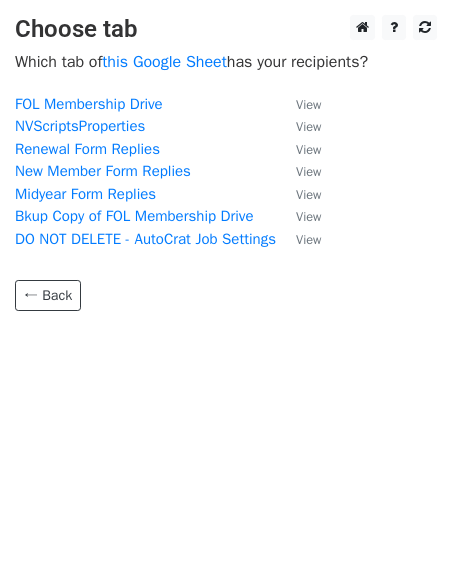 scroll, scrollTop: 0, scrollLeft: 0, axis: both 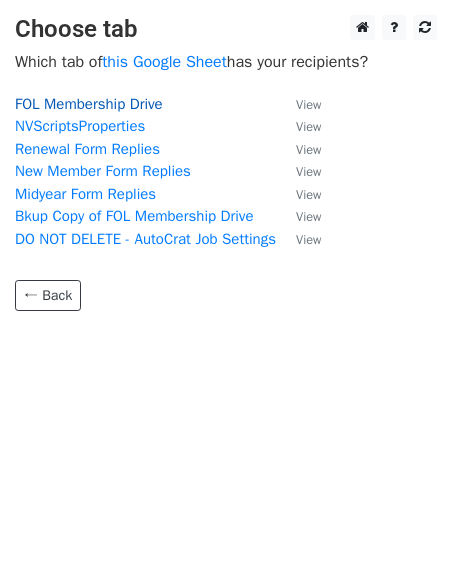 click on "FOL Membership Drive" at bounding box center (89, 104) 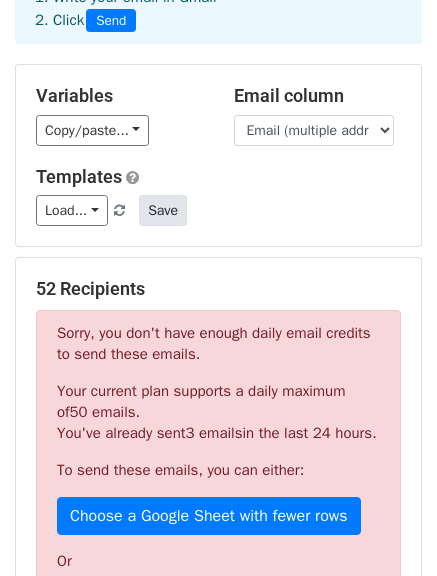 scroll, scrollTop: 300, scrollLeft: 0, axis: vertical 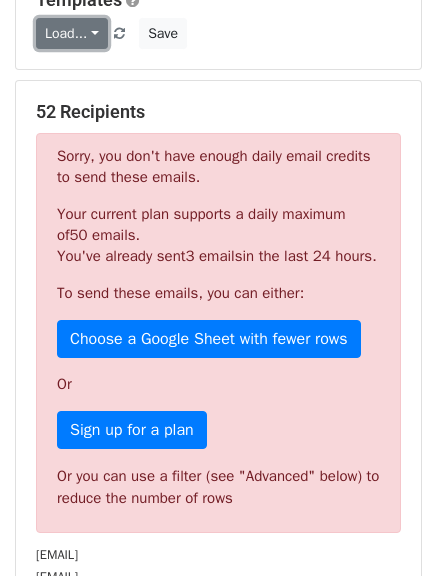 click on "Load..." at bounding box center [72, 33] 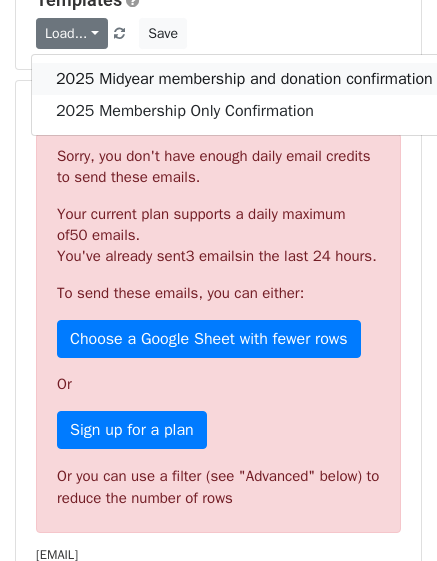click on "2025 Midyear membership and donation confirmation" at bounding box center [244, 79] 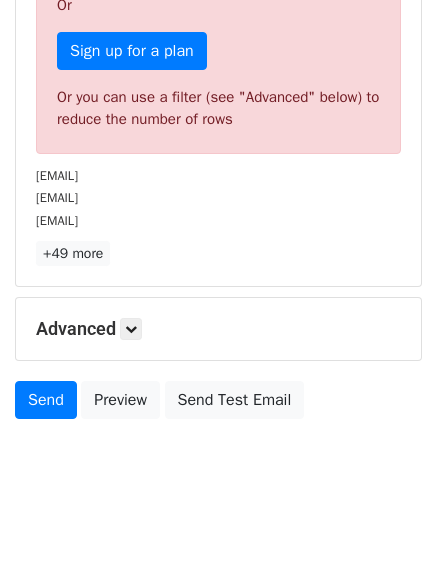 scroll, scrollTop: 692, scrollLeft: 0, axis: vertical 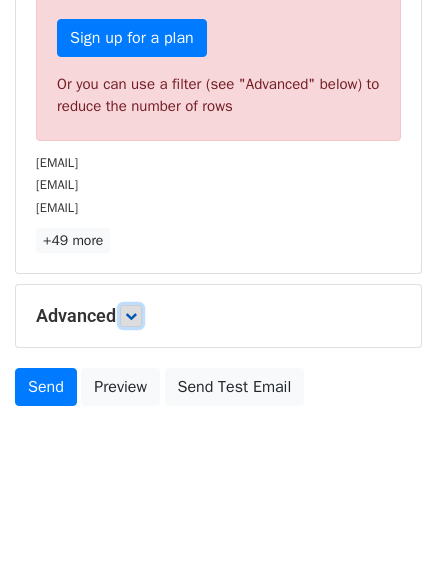 click at bounding box center [131, 316] 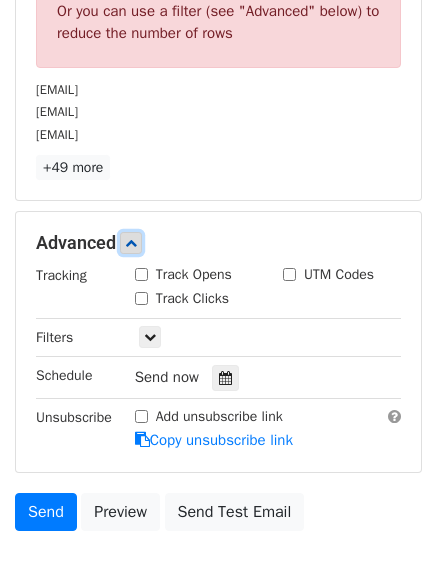 scroll, scrollTop: 888, scrollLeft: 0, axis: vertical 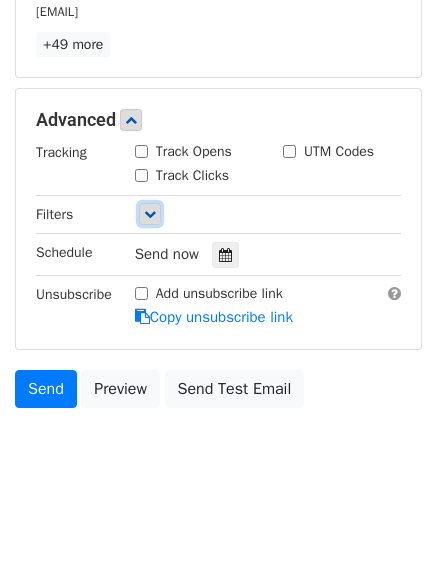 click at bounding box center (150, 214) 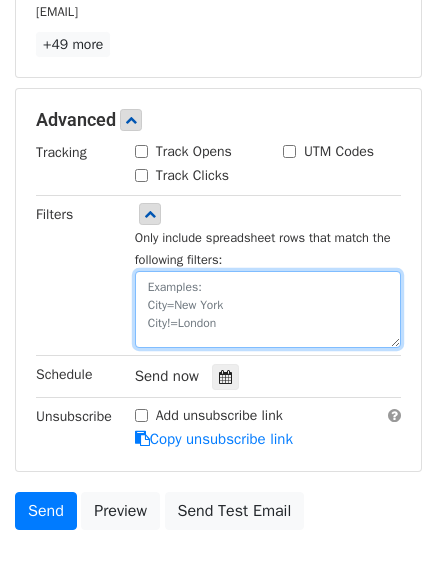 click at bounding box center [268, 309] 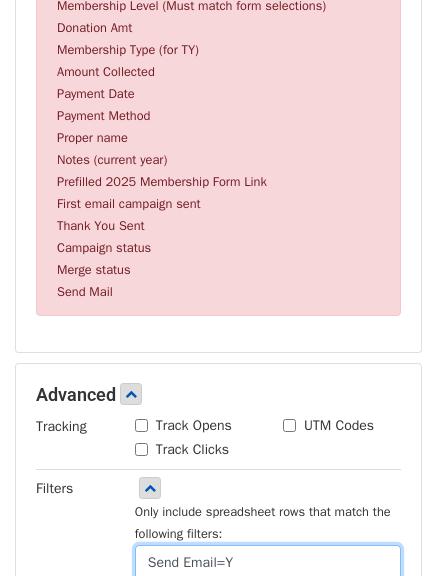scroll, scrollTop: 518, scrollLeft: 0, axis: vertical 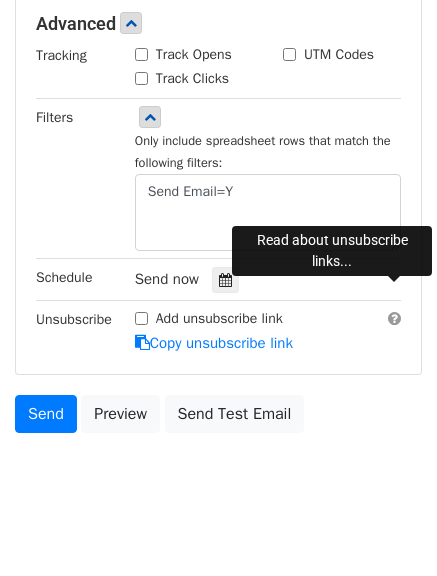 click on "New Campaign
Daily emails left: 47
Google Sheet:
2025 FOL Membership Drive C...
1. Write your email in Gmail
2. Click
Send
Variables
Copy/paste...
{{Email (multiple addresses...
{{First Name}}
{{Last Name}}
{{Business Name}}
{{Address}}
{{City}}
{{State}}
{{Zip}}
{{Telephone}}
{{Directory Inclusion}}
{{Membership Level (Must ma...
{{Donation Amt}}
{{Membership Type (for TY)}}
{{Amount Collected}}
{{Payment Date}}
{{Payment Method}}
{{Proper name}}
{{Notes (current year)}}
{{Prefilled 2025 Membership...
{{First email campaign sent}}
{{Thank You Sent}}
{{Campaign status}}
{{Merge status}}
{{Send Mail}}
Email column
Email (multiple addresses must be separated by a comma)
First Name
Last Name
Business Name
Address
City
State
Zip" at bounding box center [218, -361] 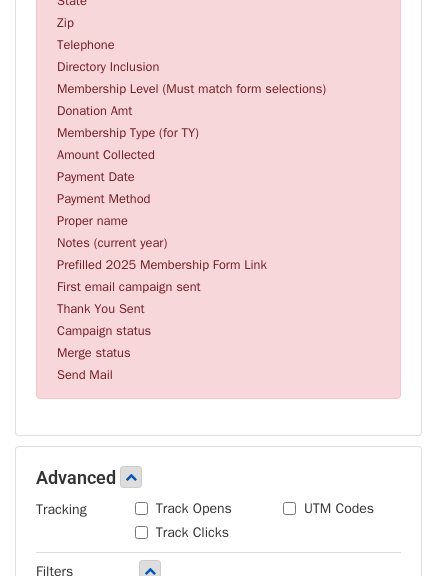 scroll, scrollTop: 959, scrollLeft: 0, axis: vertical 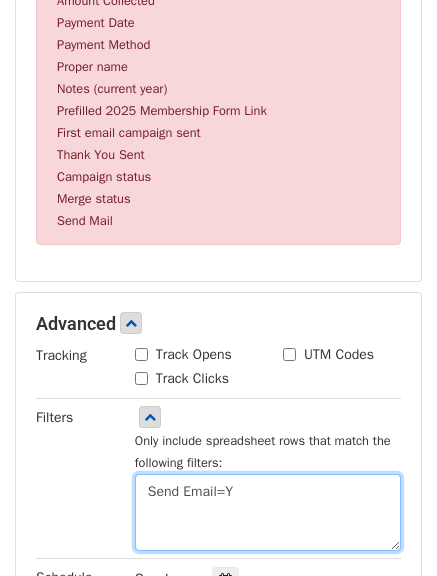 click on "Send Email=Y" at bounding box center [268, 512] 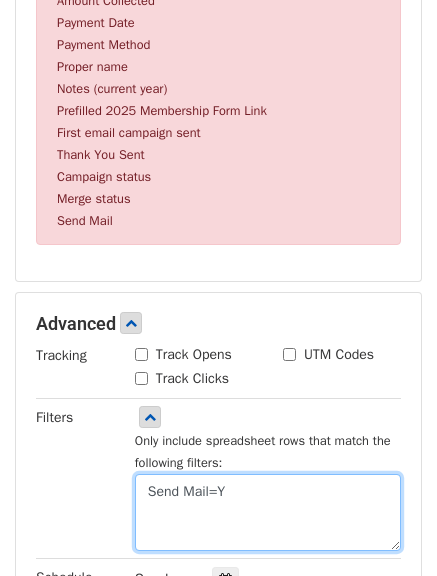 scroll, scrollTop: 518, scrollLeft: 0, axis: vertical 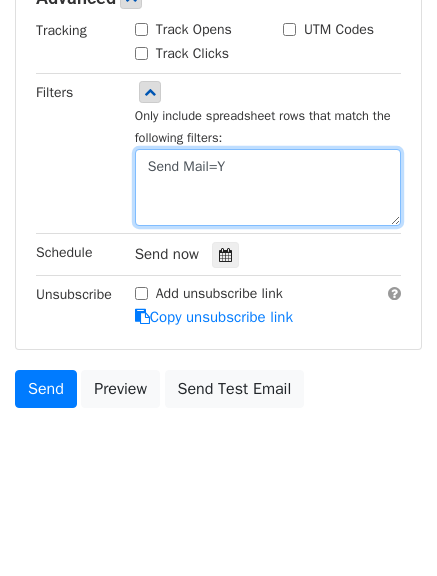 type on "Send Mail=Y" 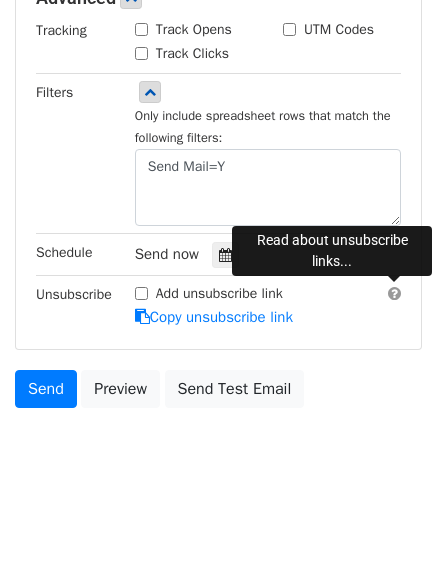 scroll, scrollTop: 952, scrollLeft: 0, axis: vertical 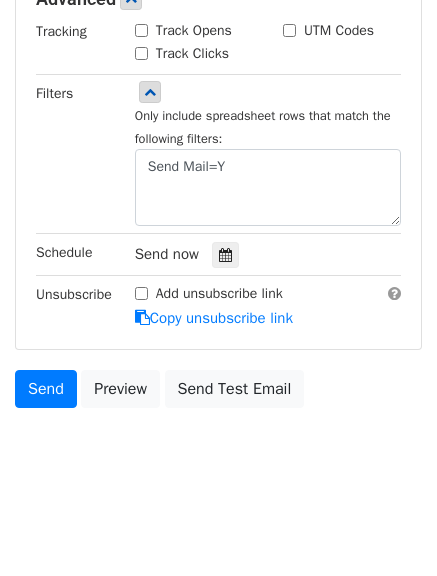 click on "Send a test email to yourself" at bounding box center (232, 427) 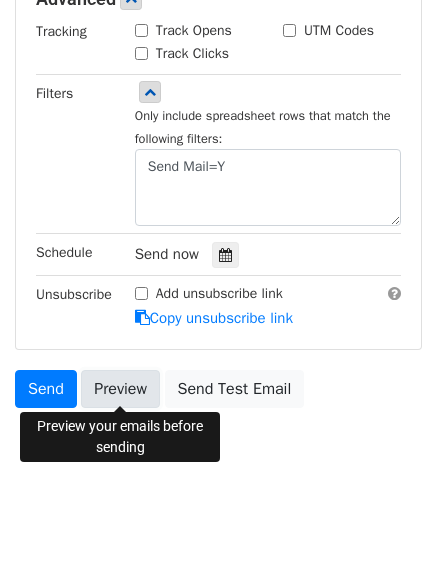 click on "Preview" at bounding box center [120, 389] 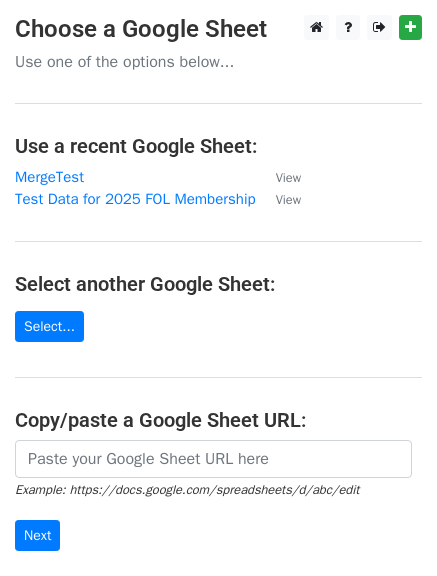 scroll, scrollTop: 0, scrollLeft: 0, axis: both 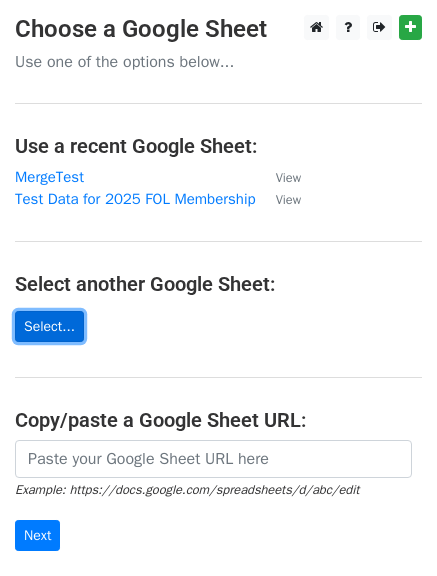 click on "Select..." at bounding box center [49, 326] 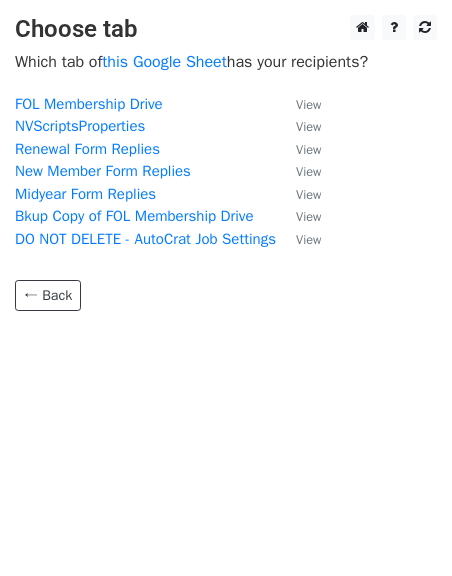 scroll, scrollTop: 0, scrollLeft: 0, axis: both 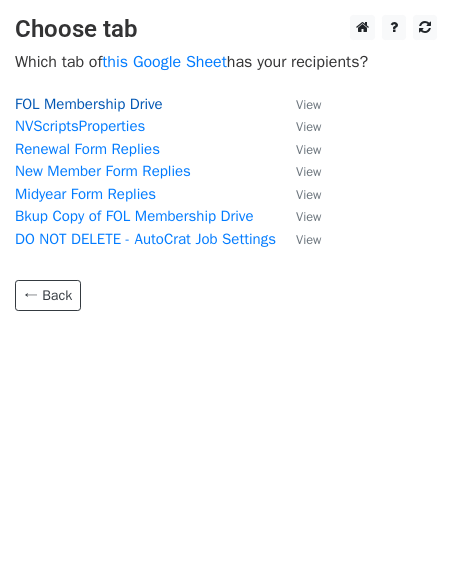 click on "FOL Membership Drive" at bounding box center [89, 104] 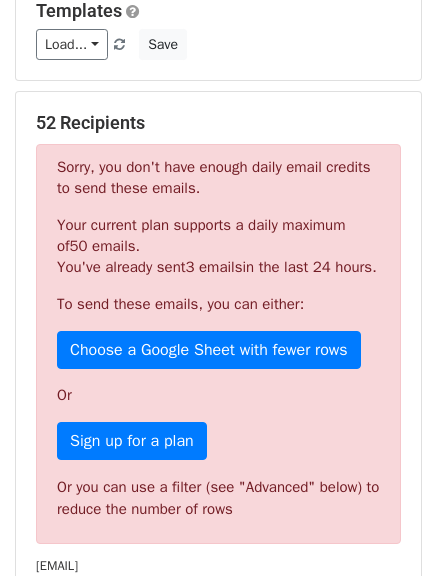 scroll, scrollTop: 200, scrollLeft: 0, axis: vertical 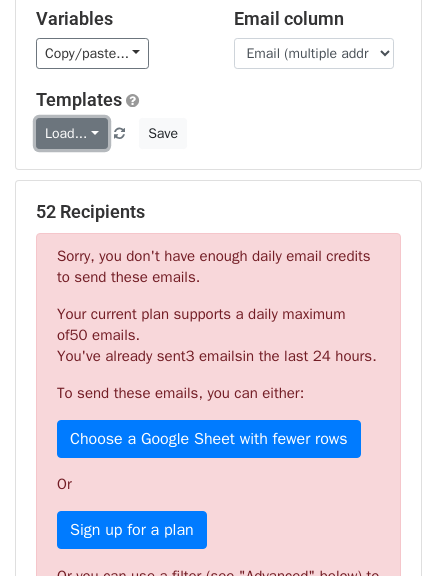 click on "Load..." at bounding box center (72, 133) 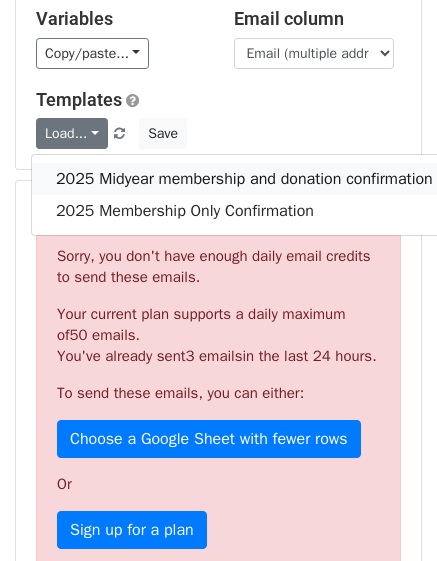 click on "2025 Midyear membership and donation confirmation" at bounding box center [244, 179] 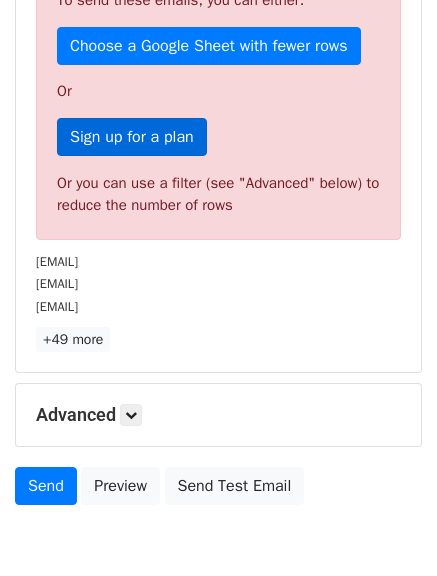 scroll, scrollTop: 600, scrollLeft: 0, axis: vertical 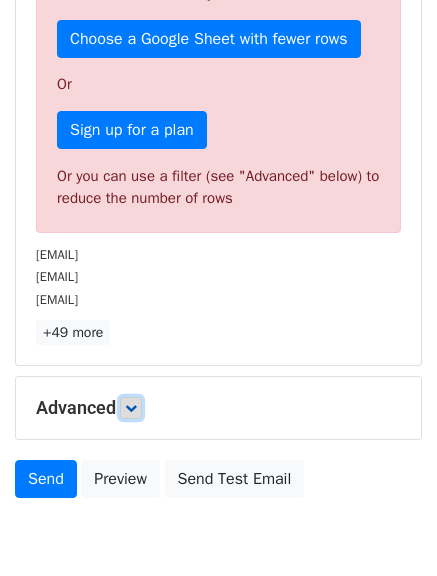 click at bounding box center (131, 408) 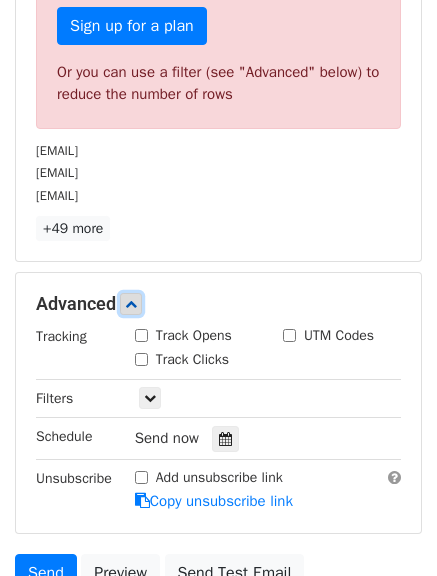 scroll, scrollTop: 888, scrollLeft: 0, axis: vertical 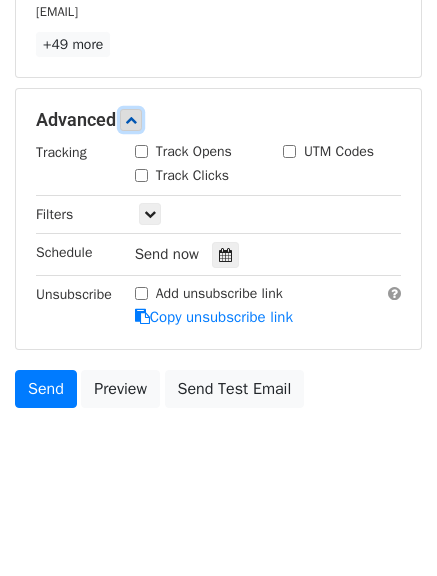 click at bounding box center (131, 120) 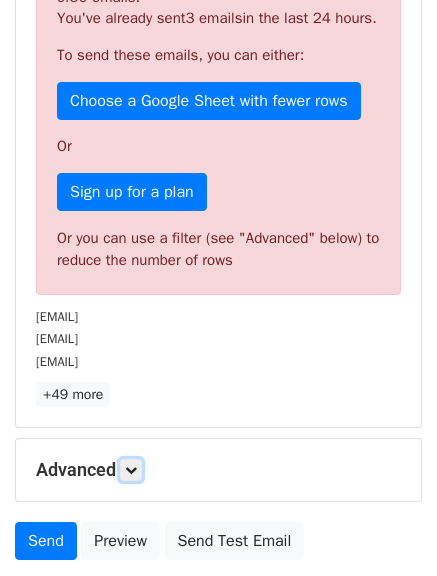 scroll, scrollTop: 692, scrollLeft: 0, axis: vertical 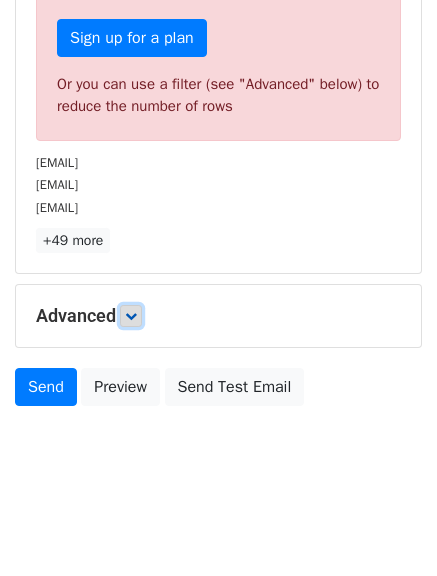 click at bounding box center [131, 316] 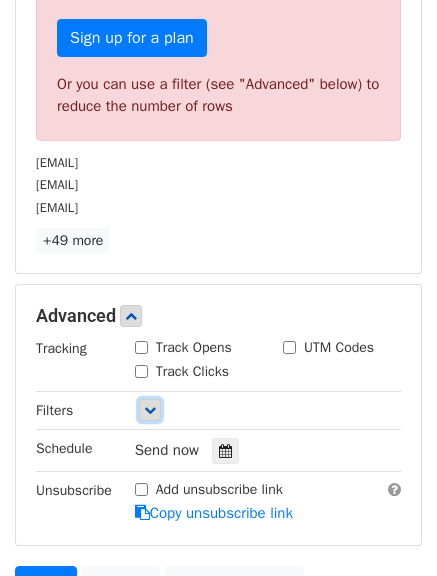 click at bounding box center (150, 410) 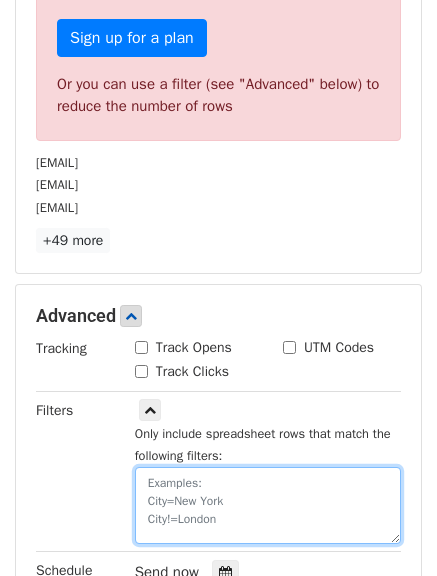 click at bounding box center [268, 505] 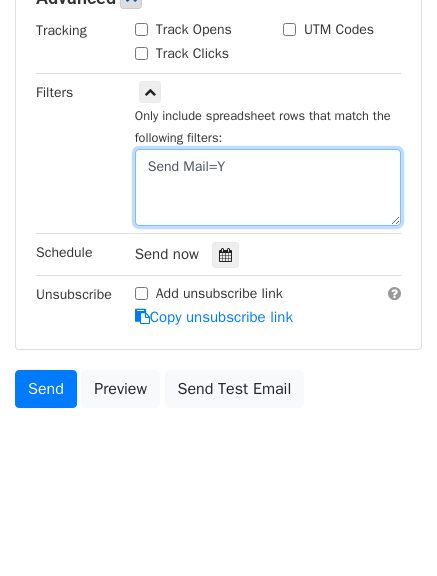 scroll, scrollTop: 540, scrollLeft: 0, axis: vertical 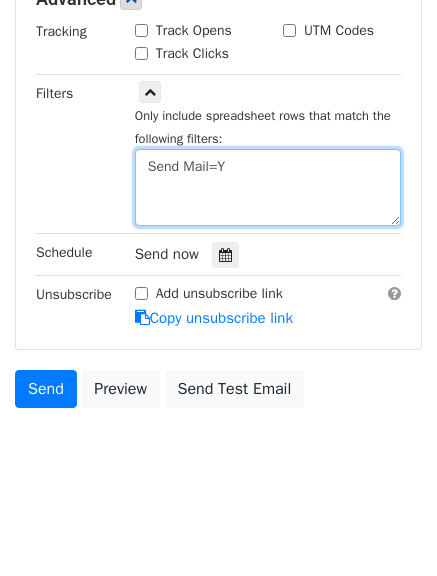 type on "Send Mail=Y" 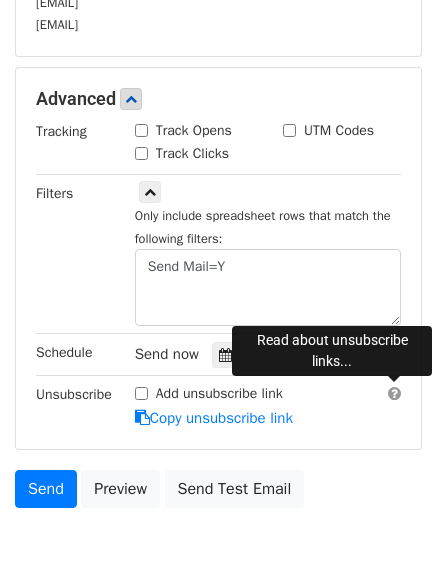 scroll, scrollTop: 540, scrollLeft: 0, axis: vertical 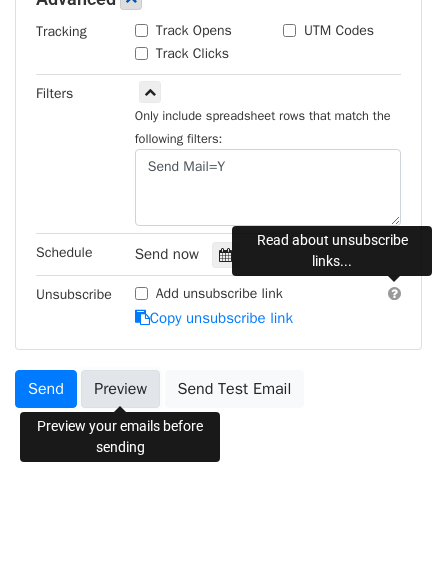 click on "Preview" at bounding box center [120, 389] 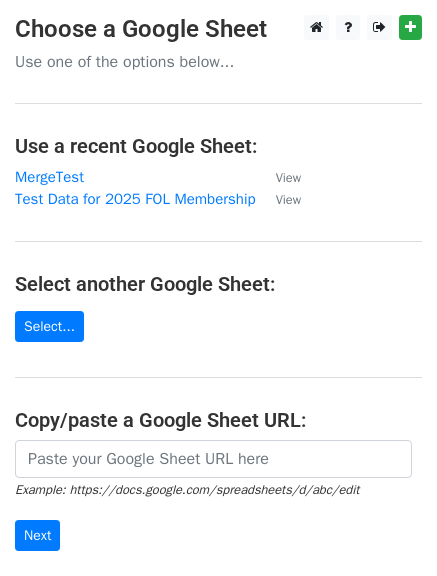 scroll, scrollTop: 0, scrollLeft: 0, axis: both 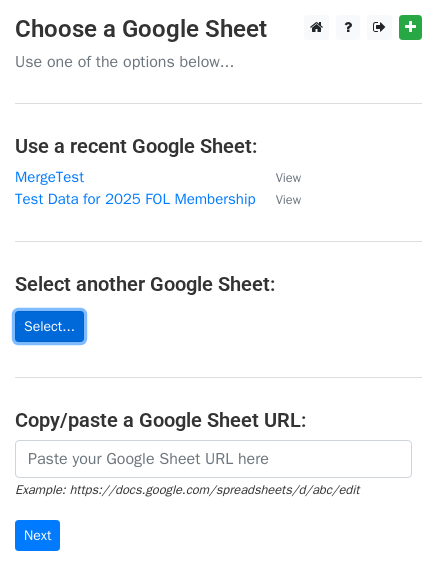 click on "Select..." at bounding box center [49, 326] 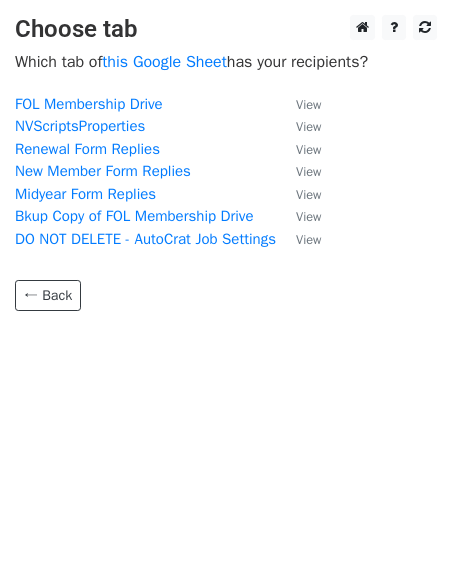 scroll, scrollTop: 0, scrollLeft: 0, axis: both 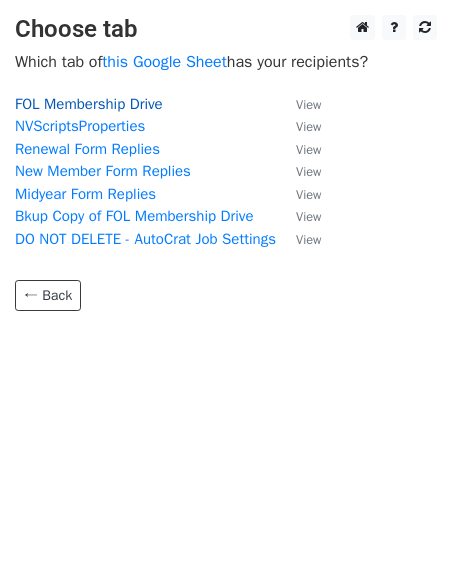 click on "FOL Membership Drive" at bounding box center [89, 104] 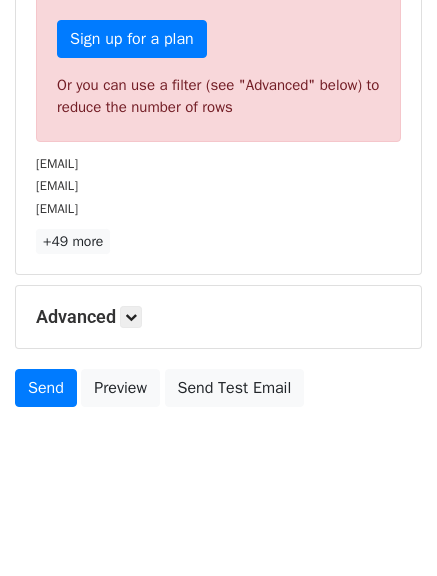 scroll, scrollTop: 692, scrollLeft: 0, axis: vertical 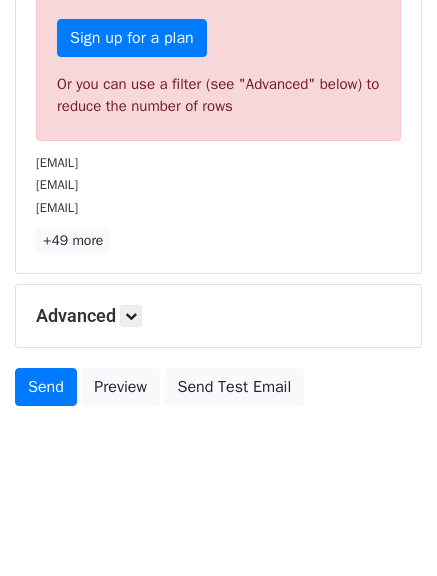 click on "Advanced" at bounding box center (218, 316) 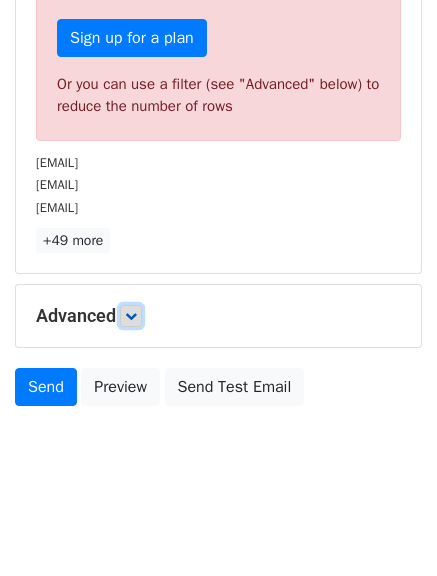 click at bounding box center (131, 316) 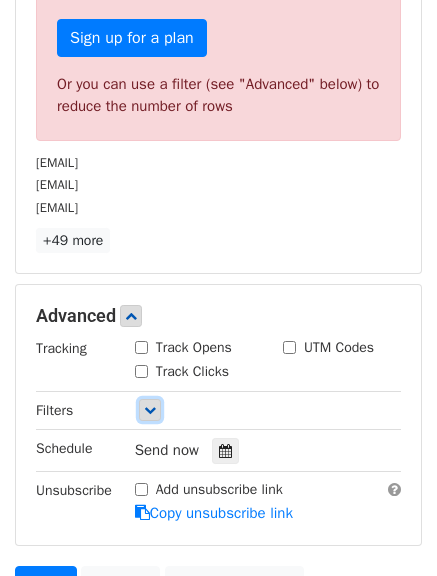 click at bounding box center (150, 410) 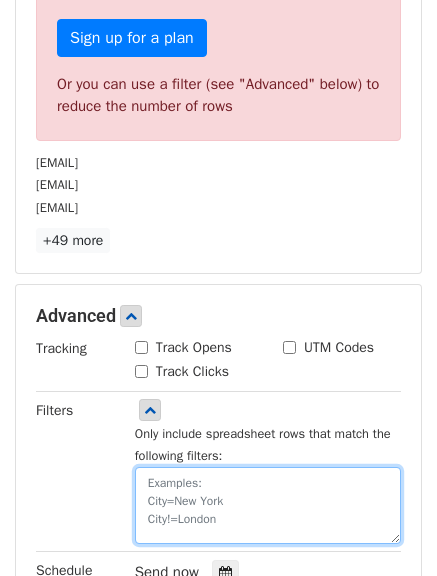 click at bounding box center (268, 505) 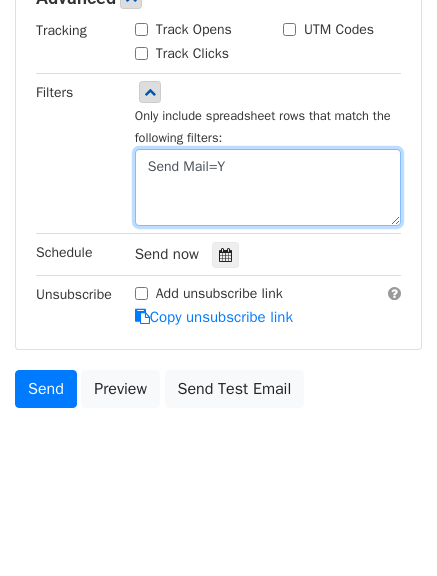 scroll, scrollTop: 692, scrollLeft: 0, axis: vertical 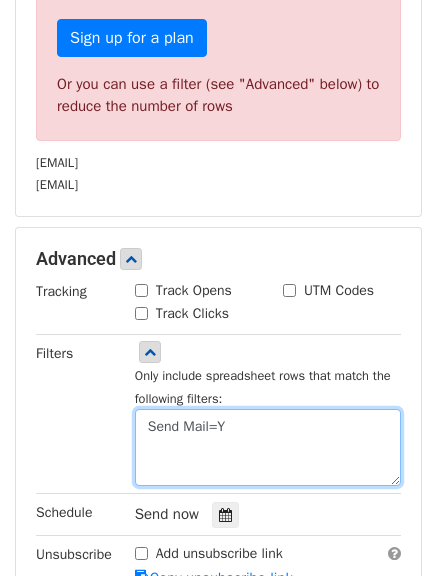 type on "Send Mail=Y" 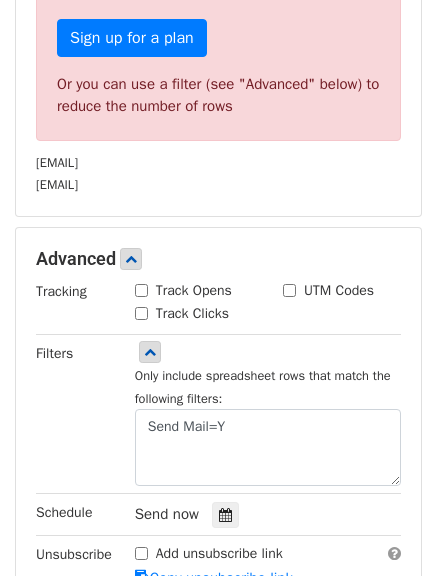 click on "Filters" at bounding box center [70, 414] 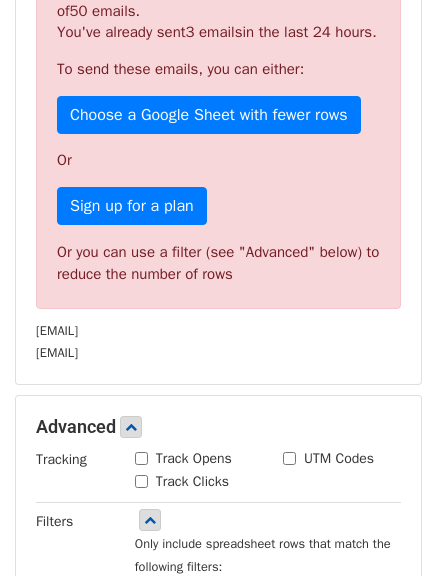 scroll, scrollTop: 692, scrollLeft: 0, axis: vertical 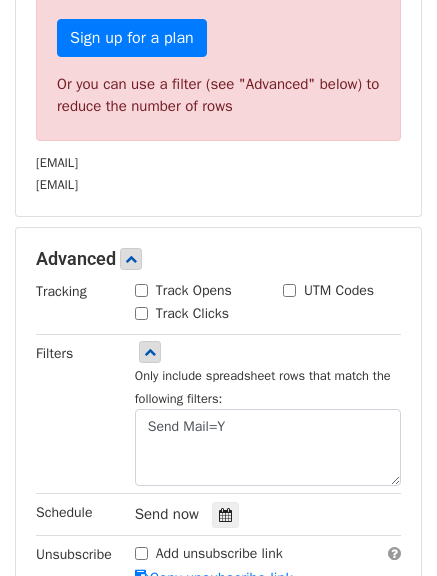 click on "Filters" at bounding box center (70, 414) 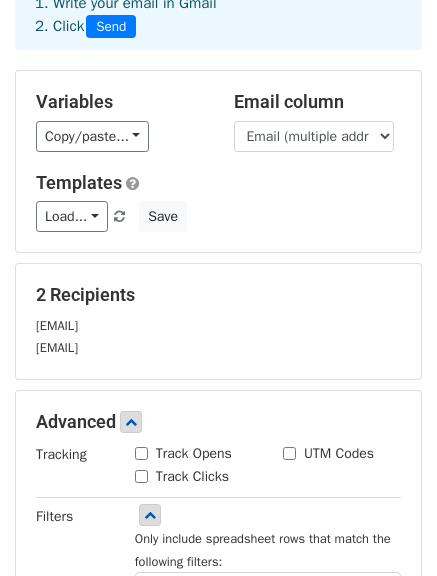 scroll, scrollTop: 0, scrollLeft: 0, axis: both 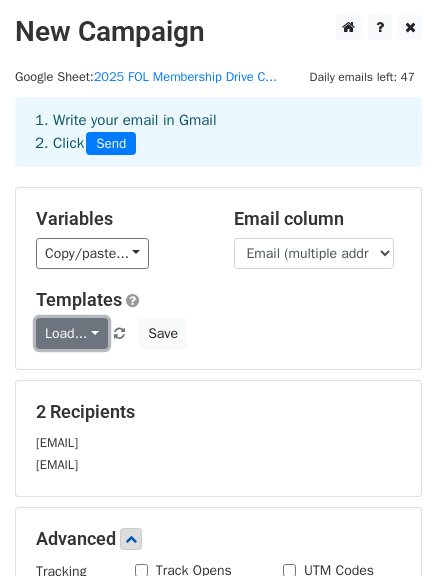 click on "Load..." at bounding box center (72, 333) 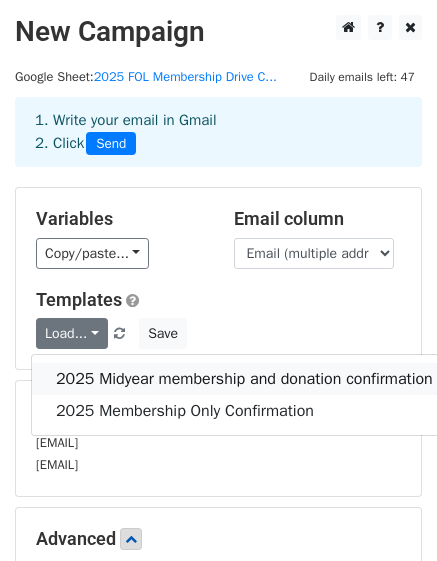 click on "2025 Midyear membership and donation confirmation" at bounding box center (244, 379) 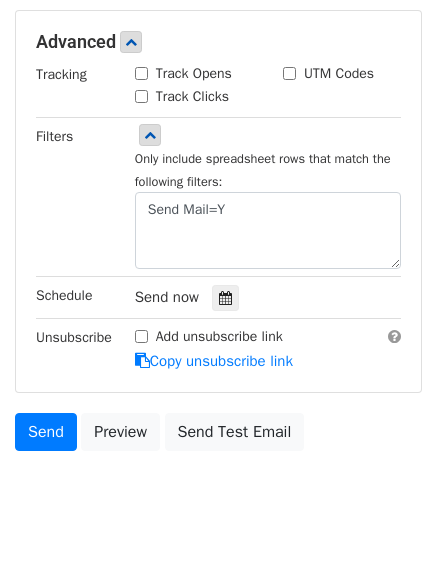 scroll, scrollTop: 500, scrollLeft: 0, axis: vertical 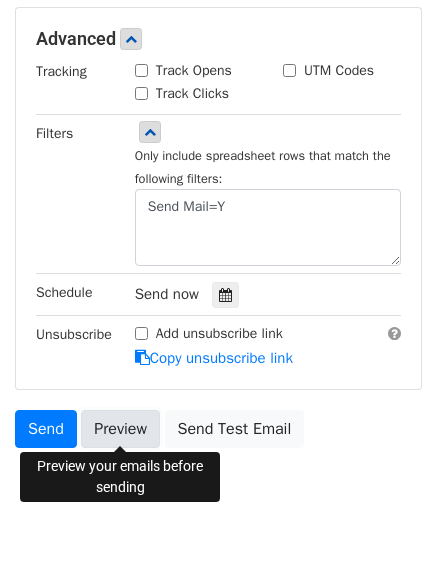 click on "Preview" at bounding box center [120, 429] 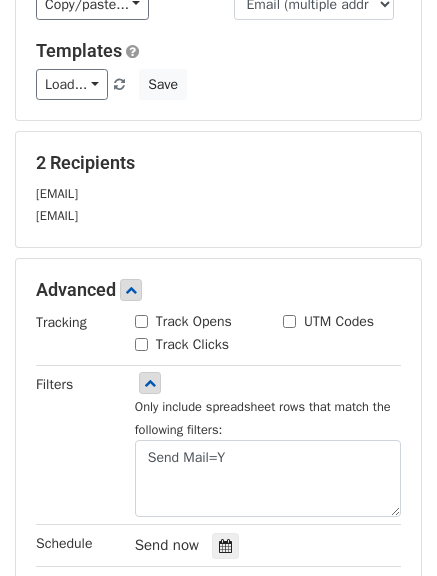 scroll, scrollTop: 100, scrollLeft: 0, axis: vertical 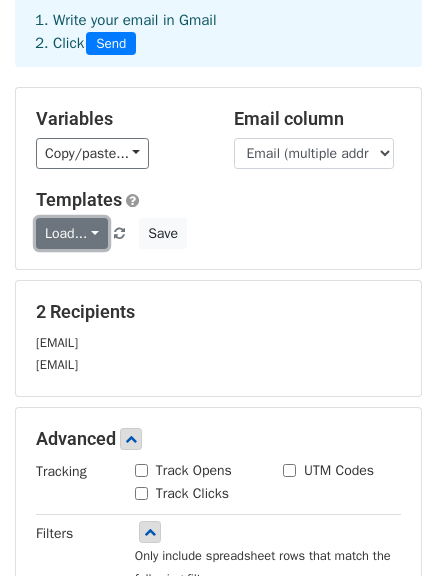 click on "Load..." at bounding box center [72, 233] 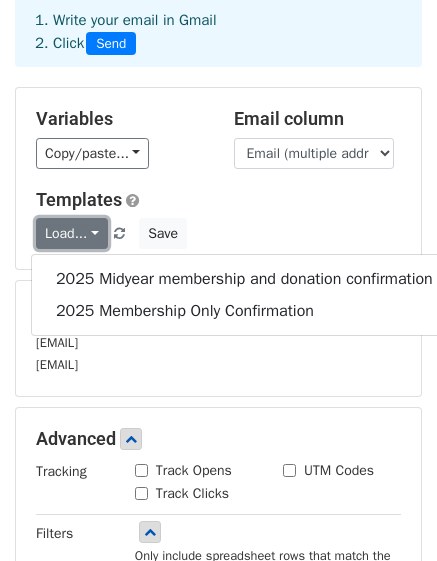 click on "Load..." at bounding box center [72, 233] 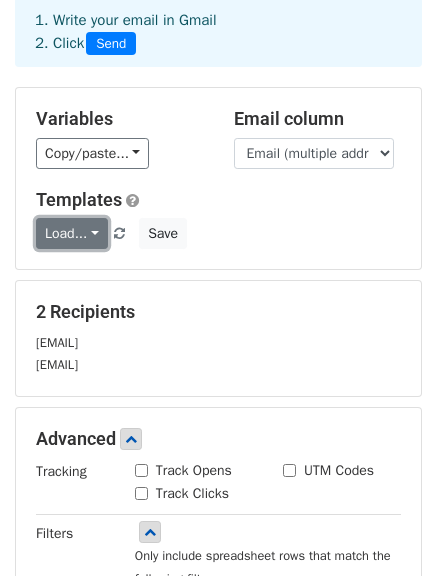 click on "Load..." at bounding box center [72, 233] 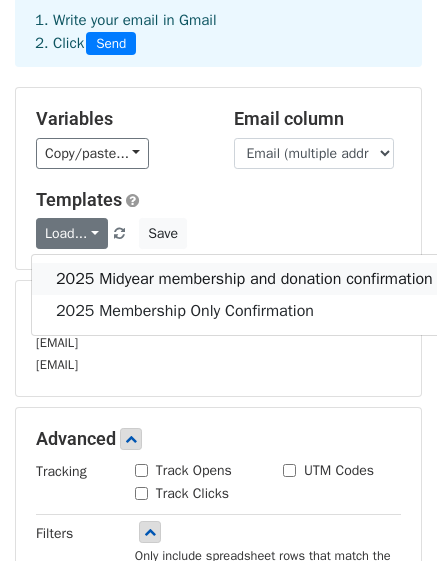 click on "2025 Midyear membership and donation confirmation" at bounding box center (244, 279) 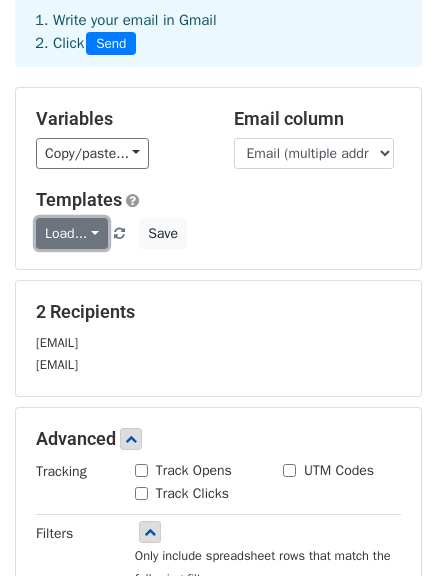 click on "Load..." at bounding box center (72, 233) 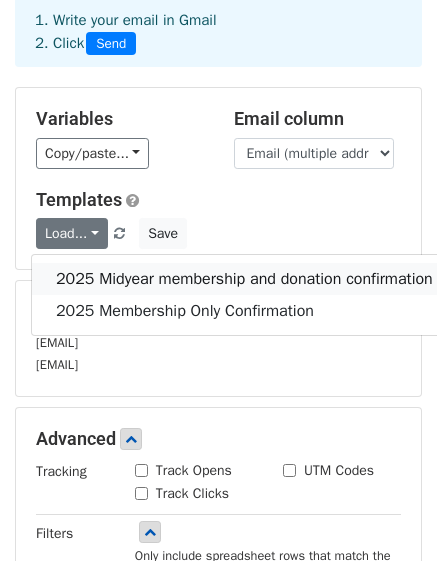 click on "2025 Midyear membership and donation confirmation" at bounding box center [244, 279] 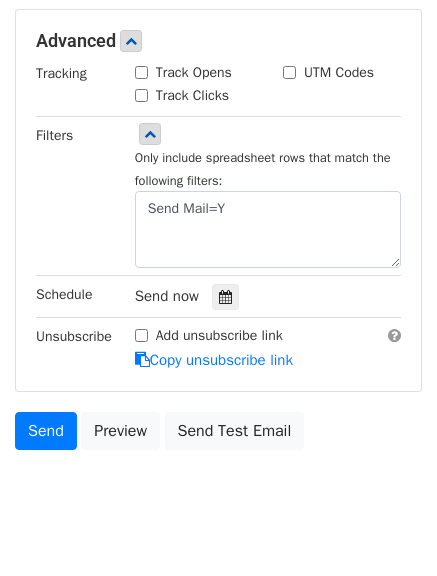 scroll, scrollTop: 500, scrollLeft: 0, axis: vertical 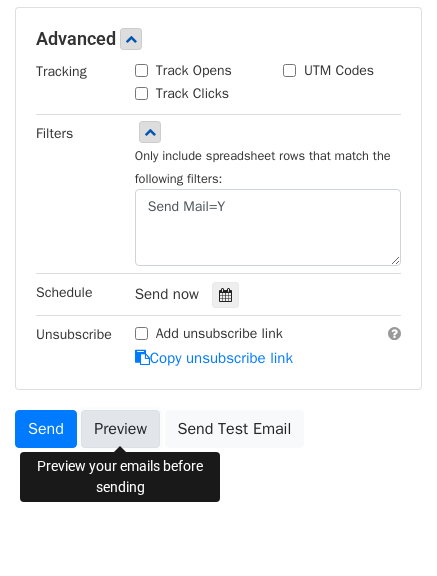 click on "Preview" at bounding box center (120, 429) 